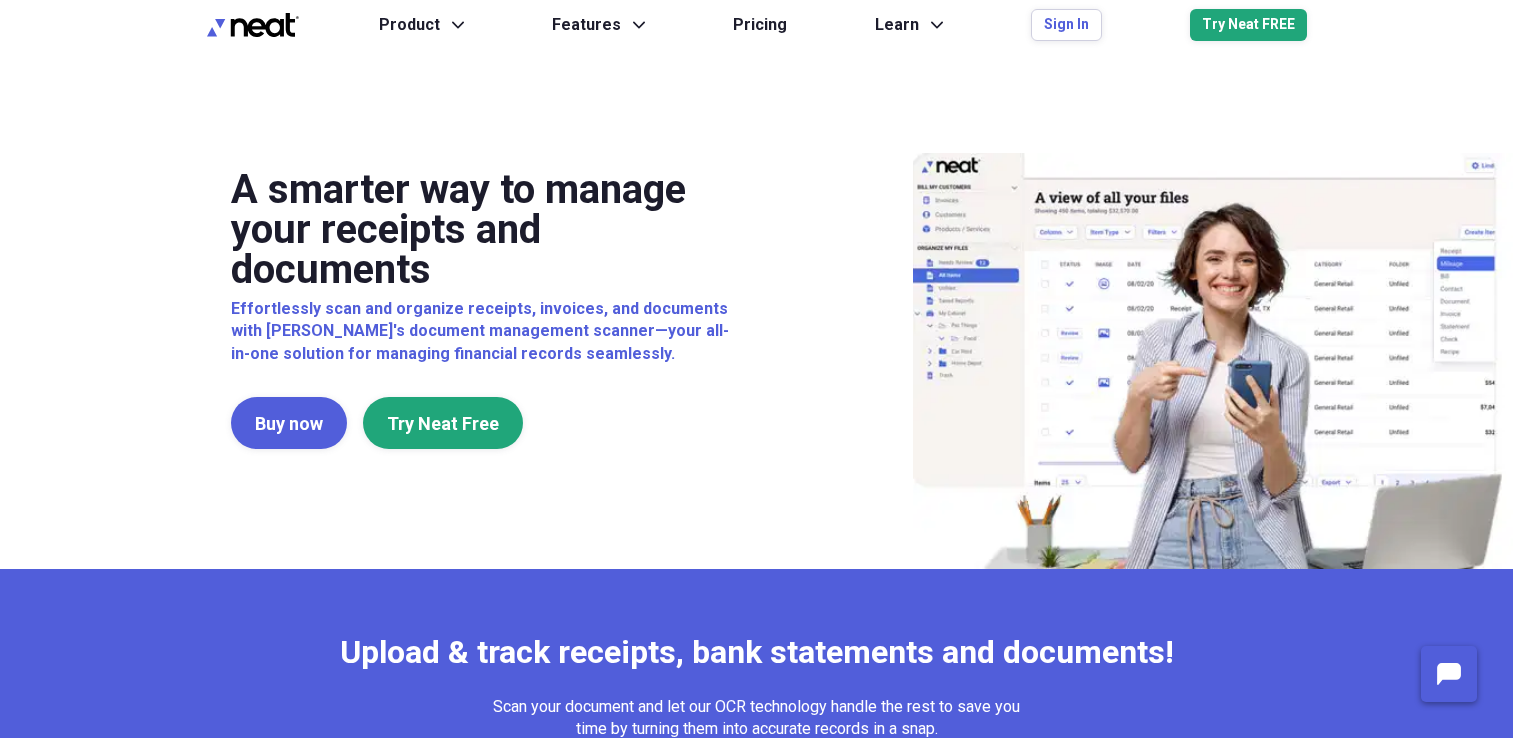 scroll, scrollTop: 0, scrollLeft: 0, axis: both 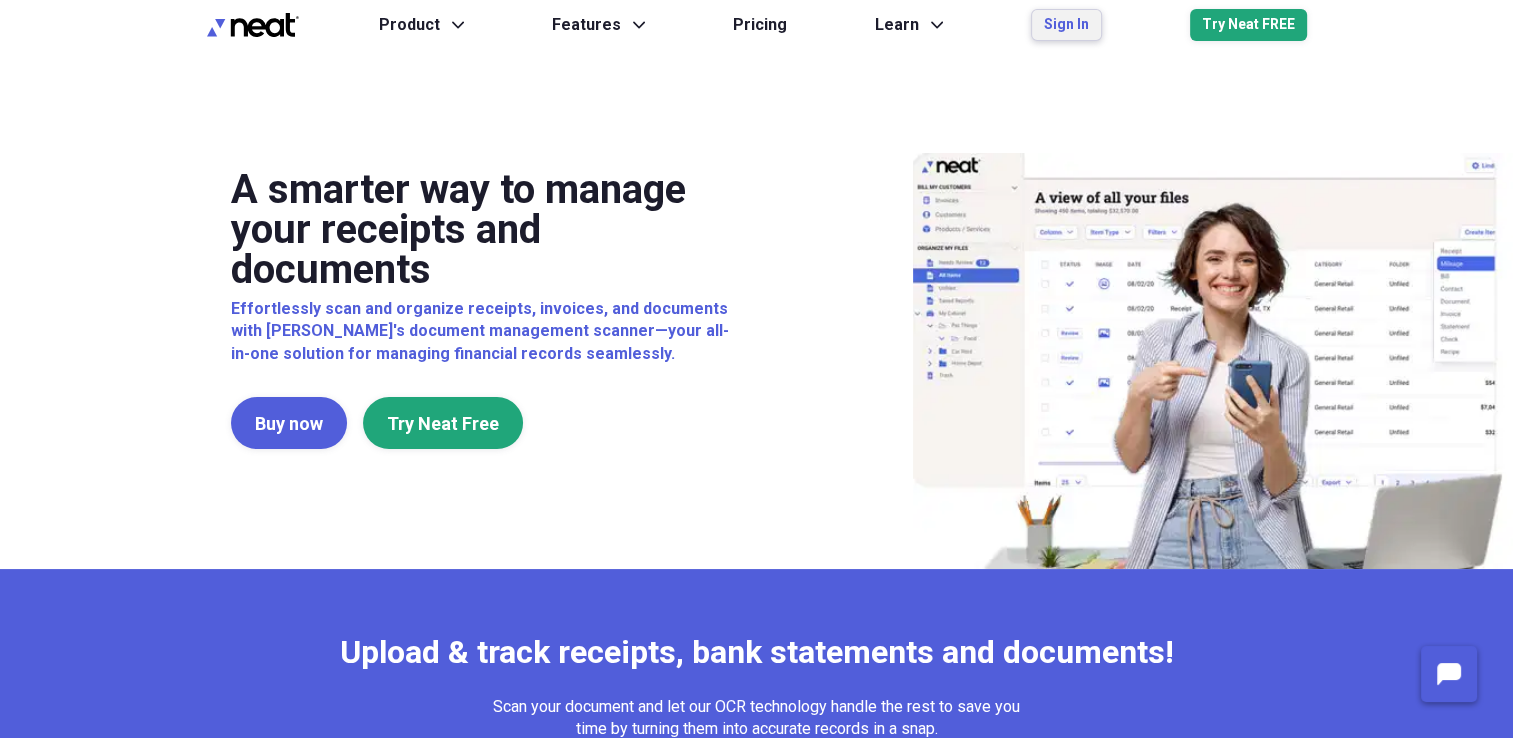 click on "Sign In" at bounding box center [1066, 25] 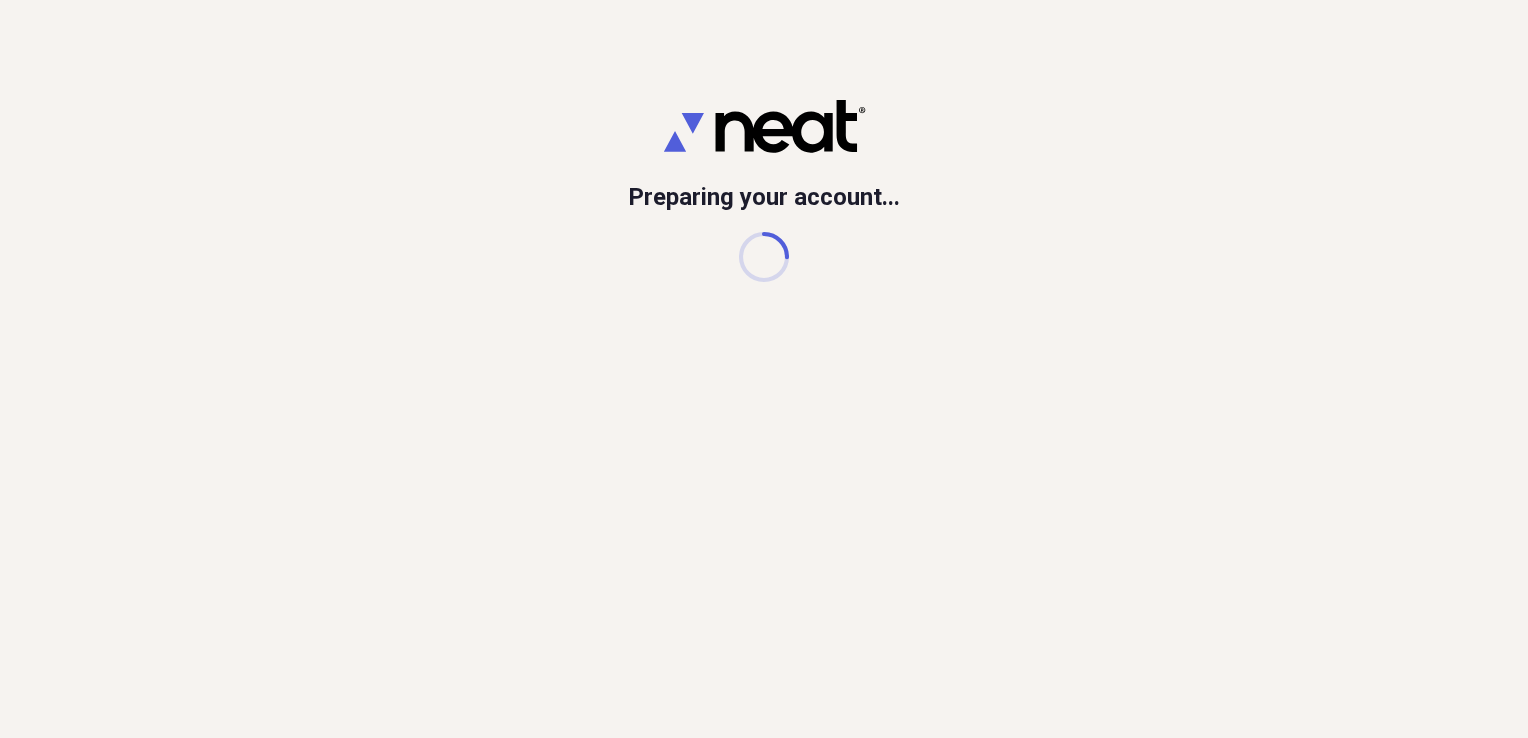 scroll, scrollTop: 0, scrollLeft: 0, axis: both 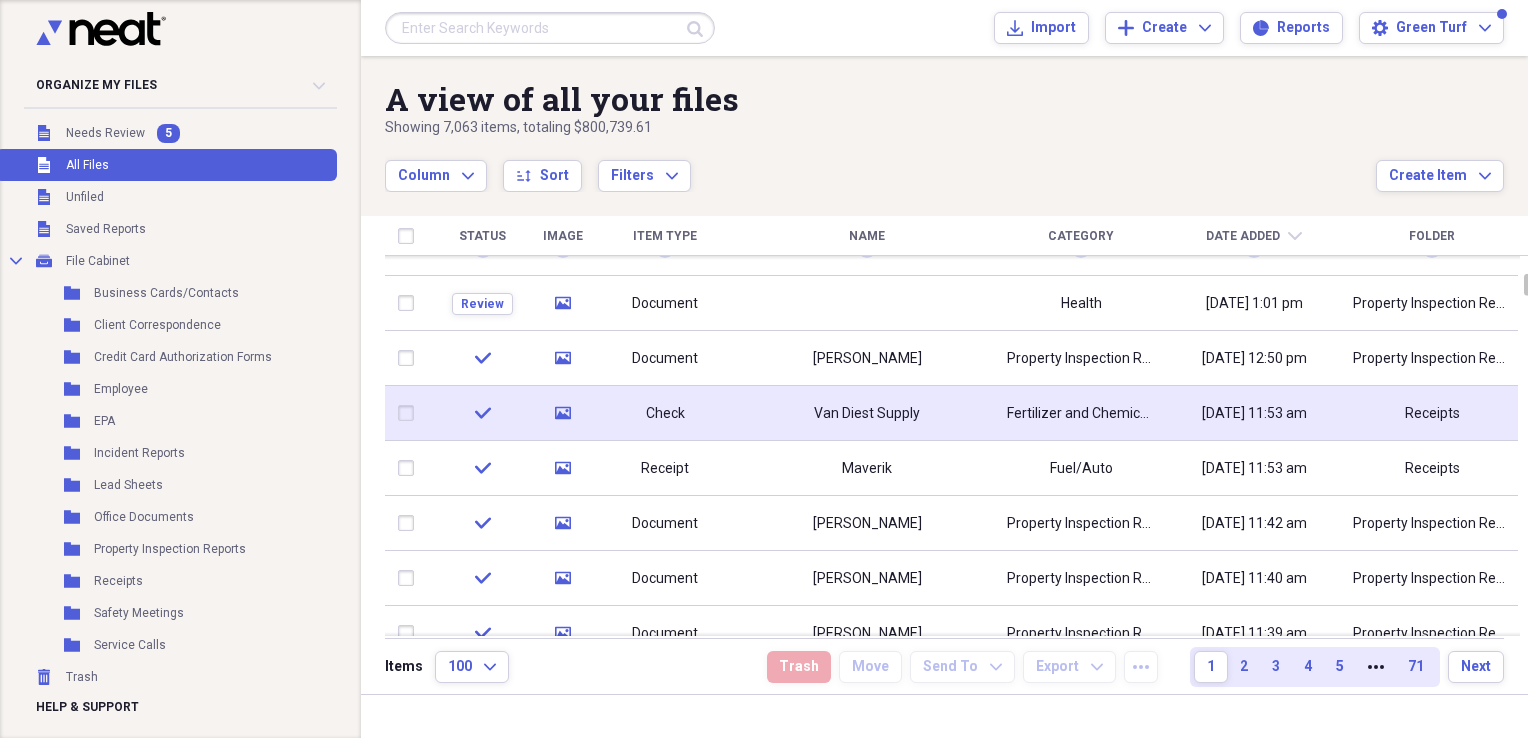 click on "Van Diest Supply" at bounding box center [867, 413] 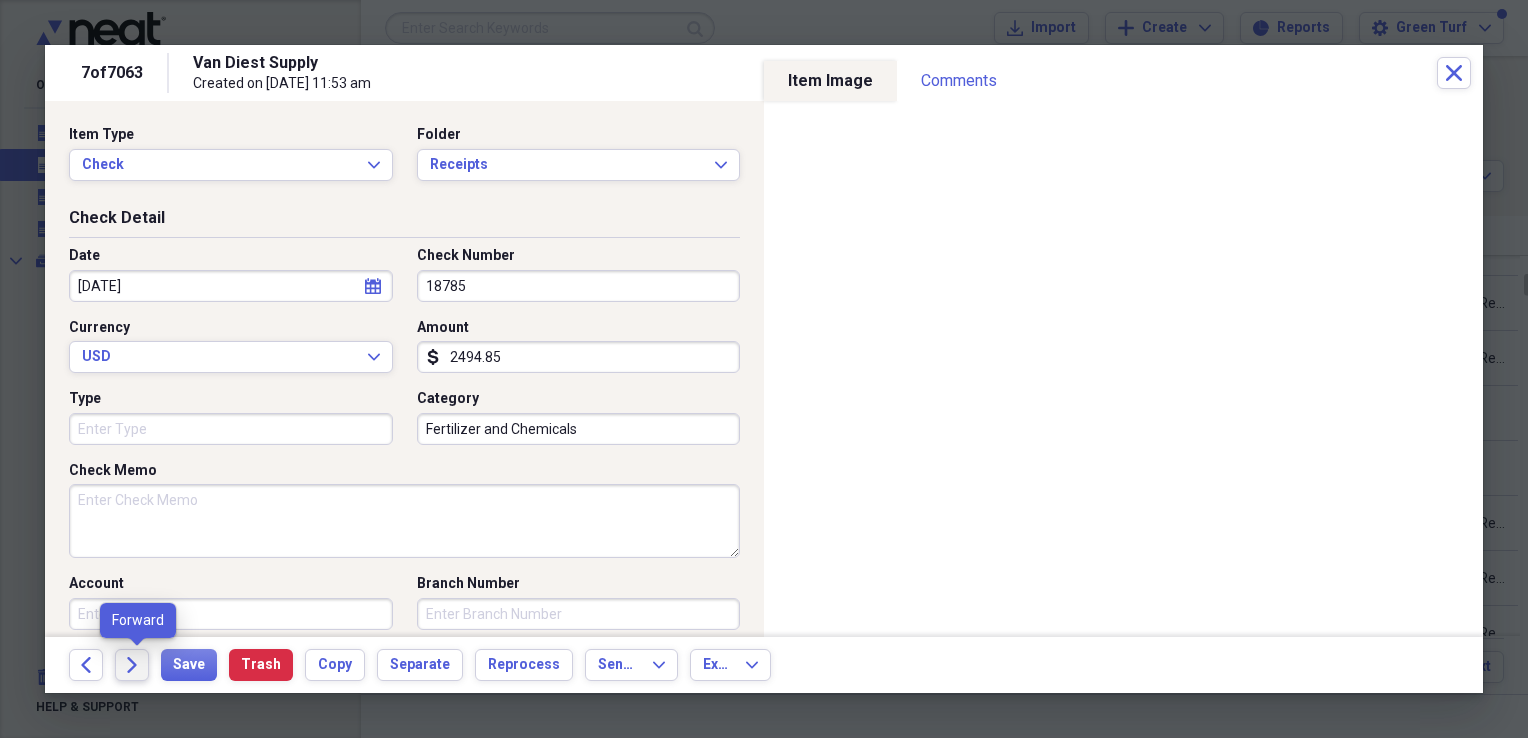 click 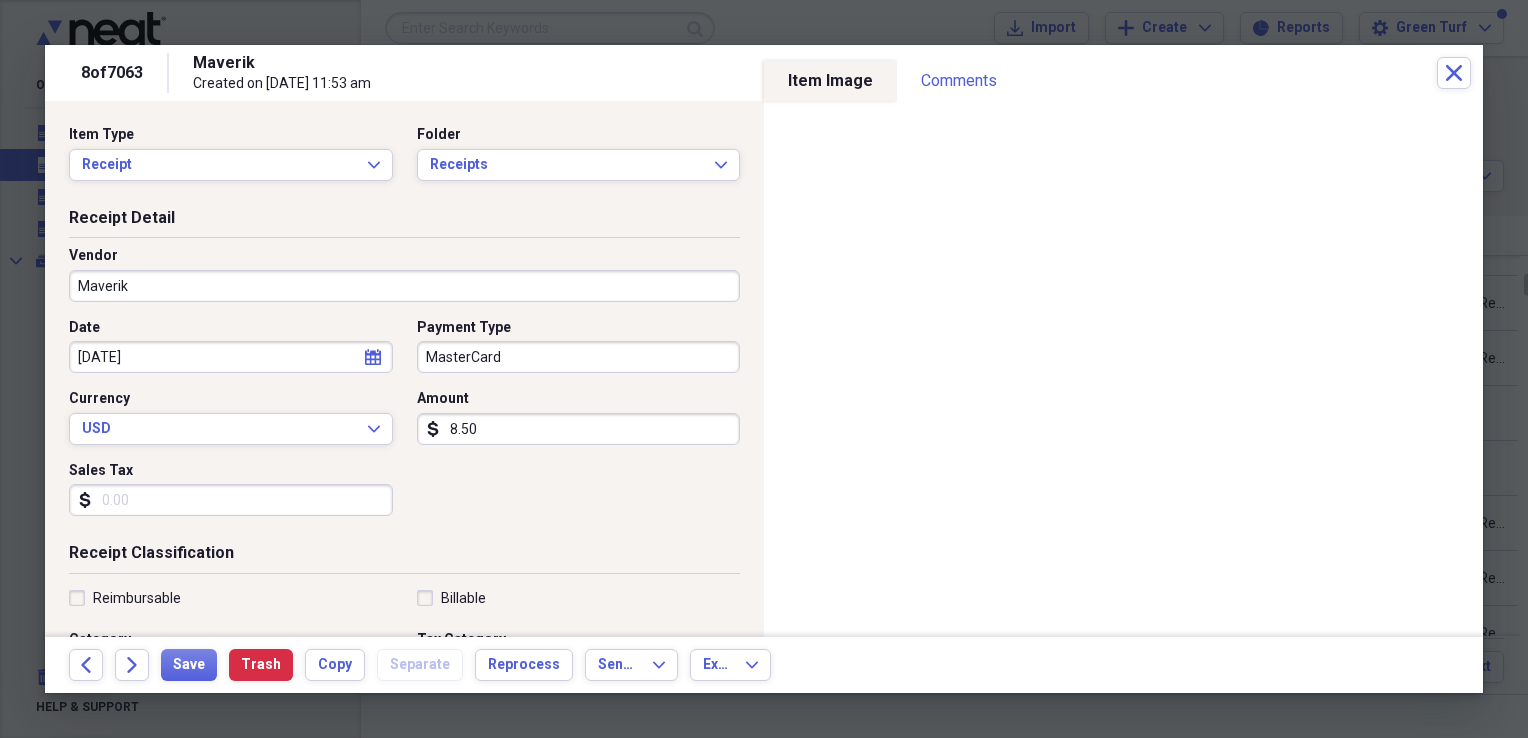 scroll, scrollTop: 300, scrollLeft: 0, axis: vertical 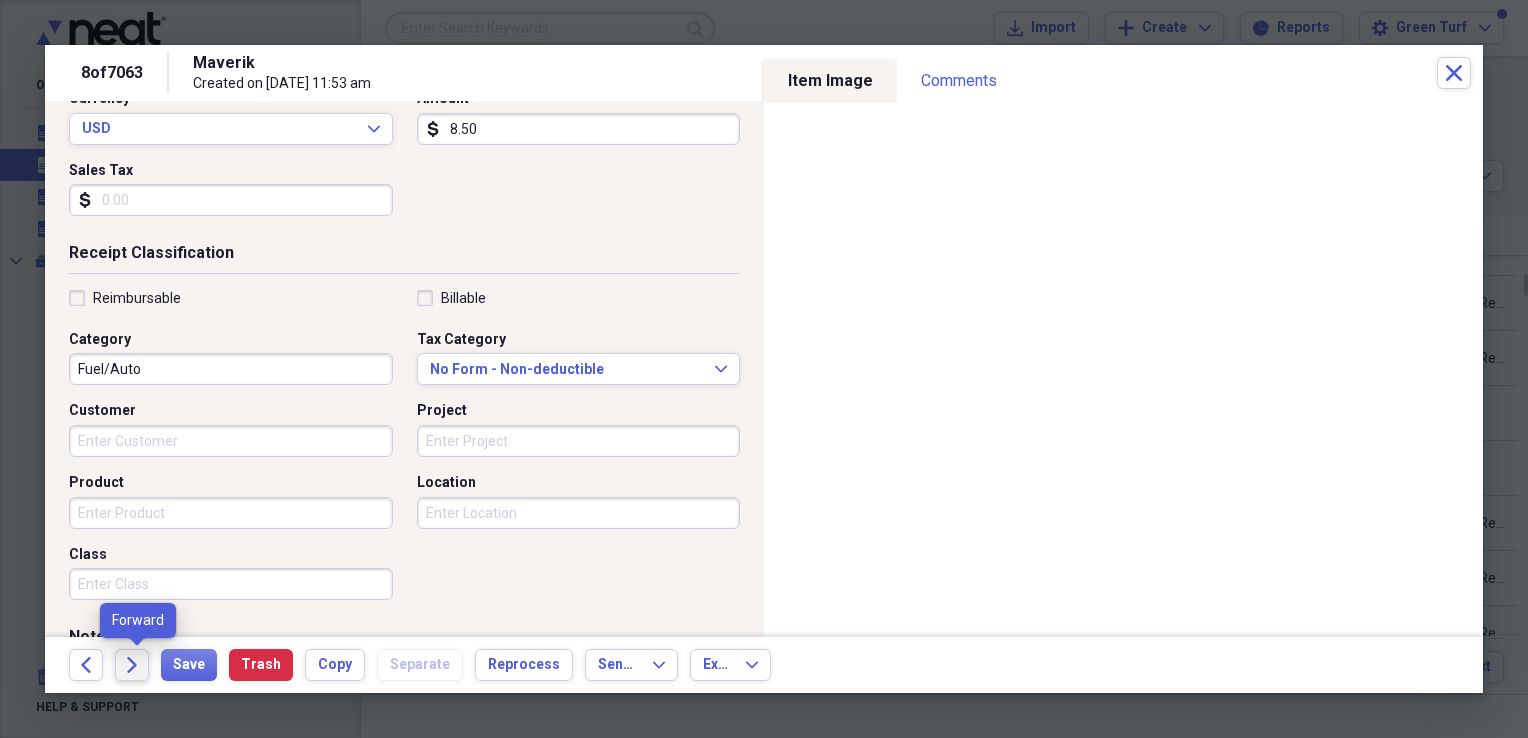 click 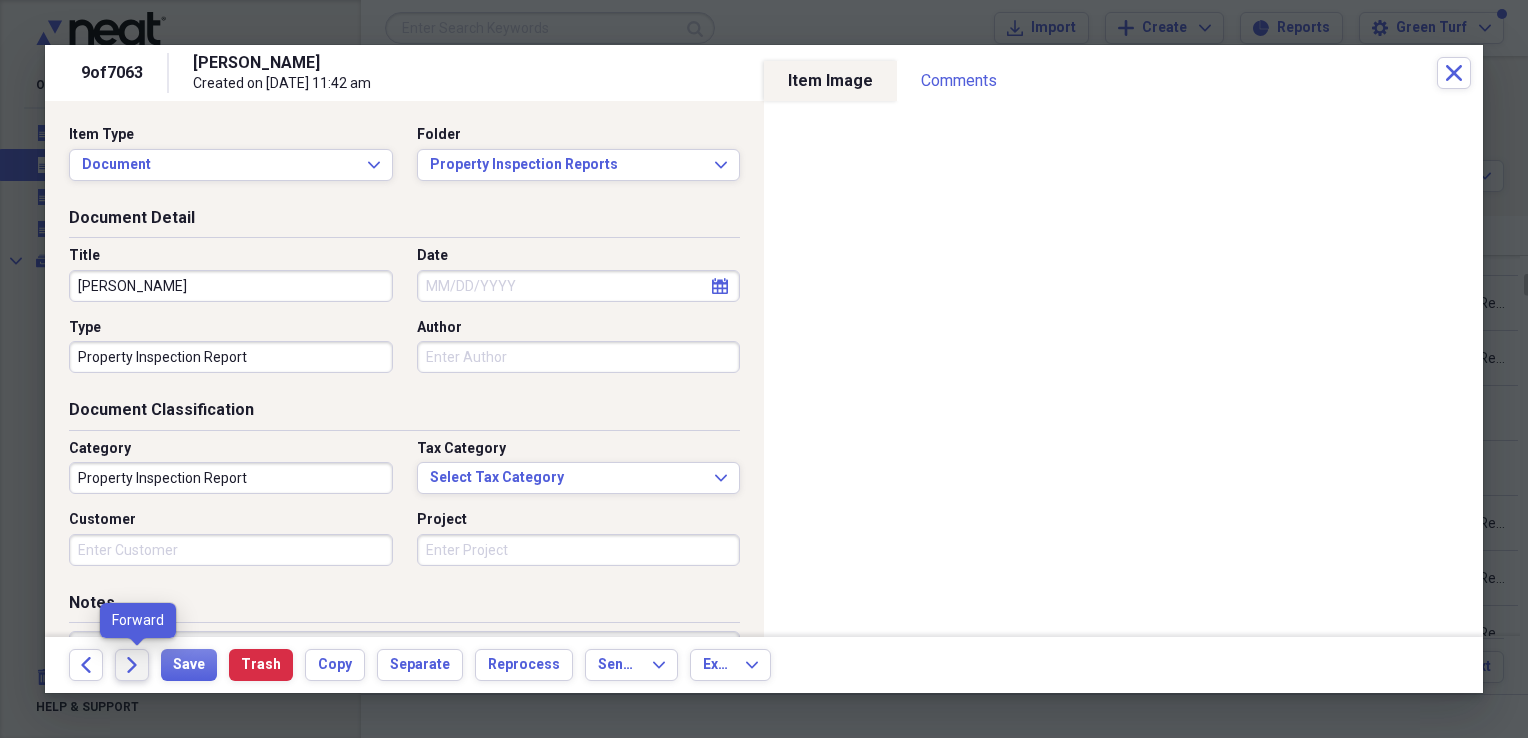 click on "Forward" 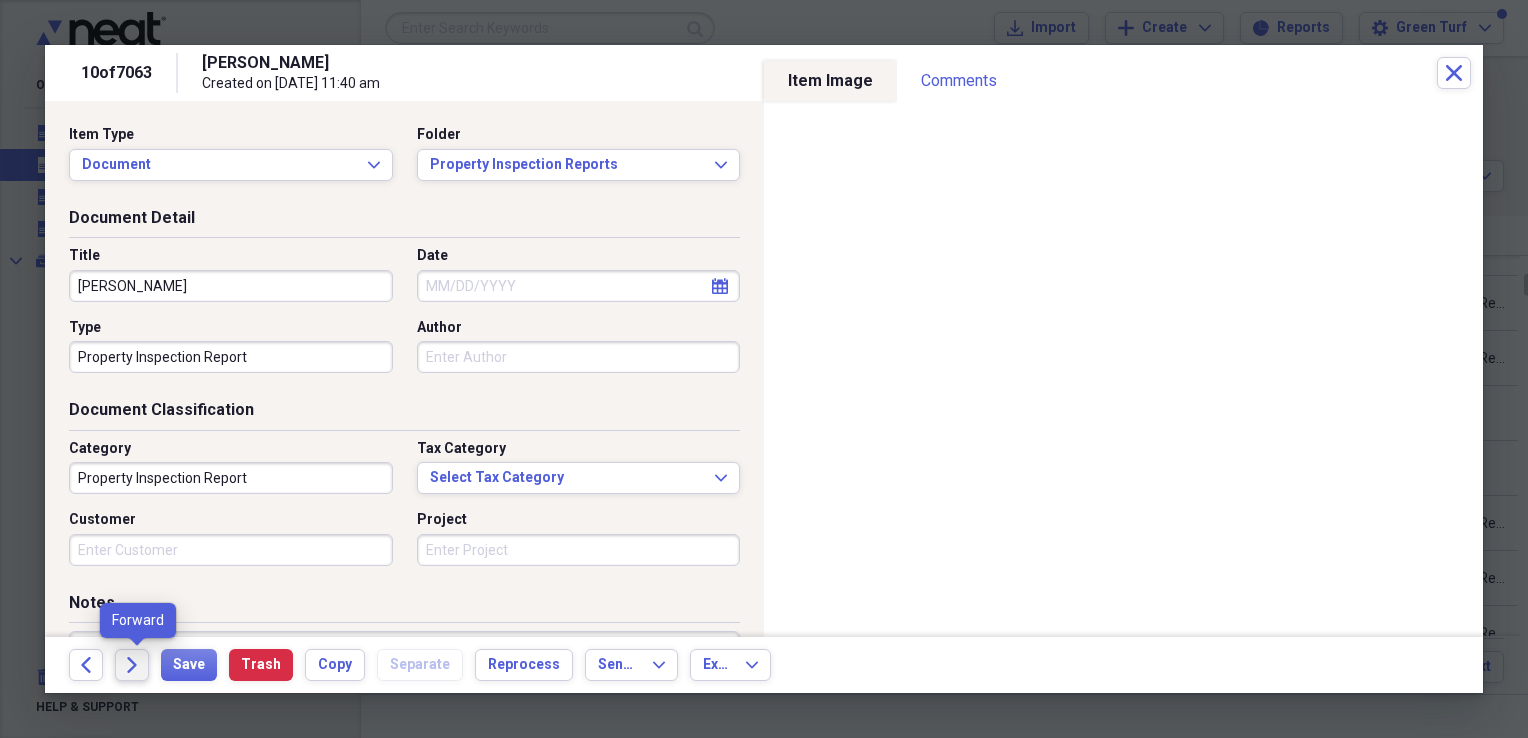 click on "Forward" 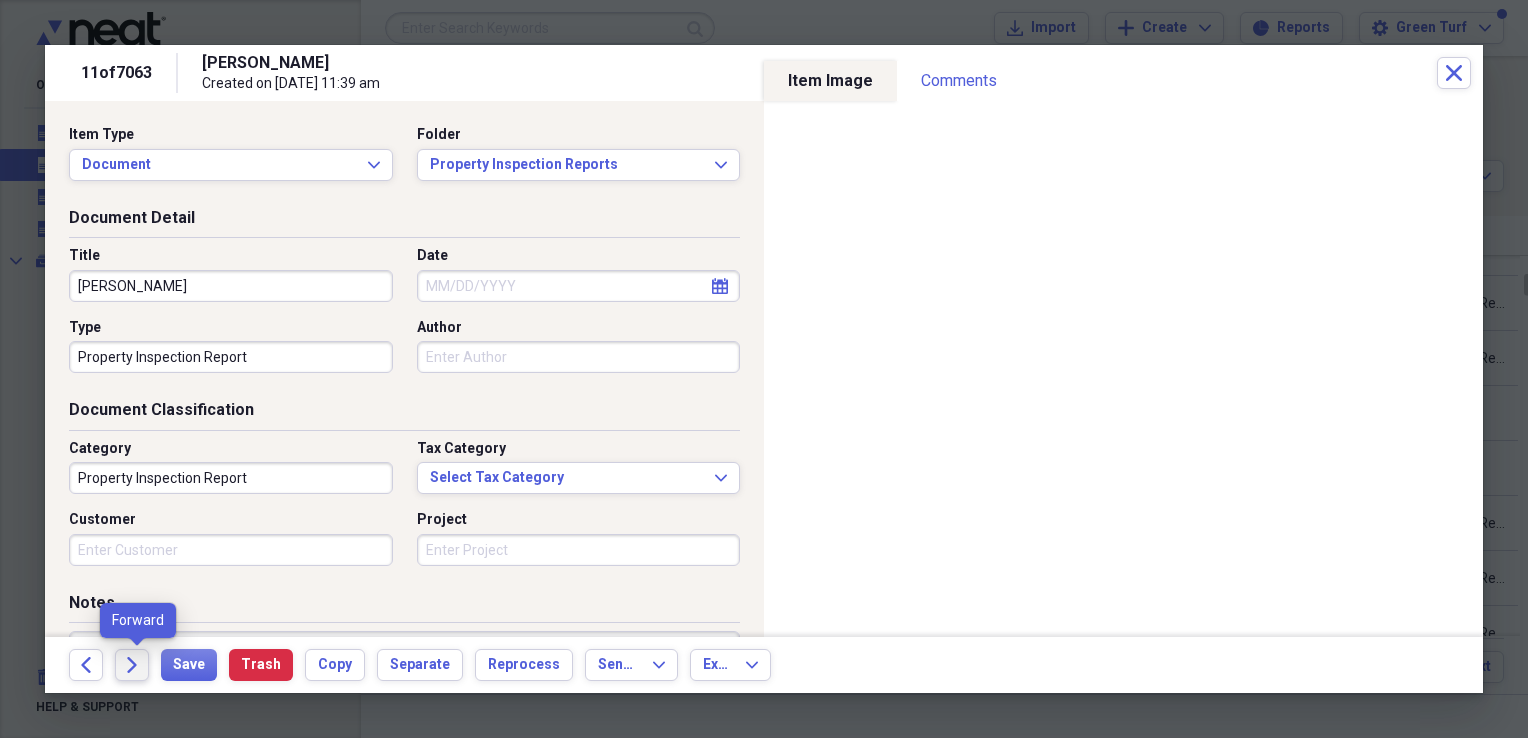 click on "Forward" 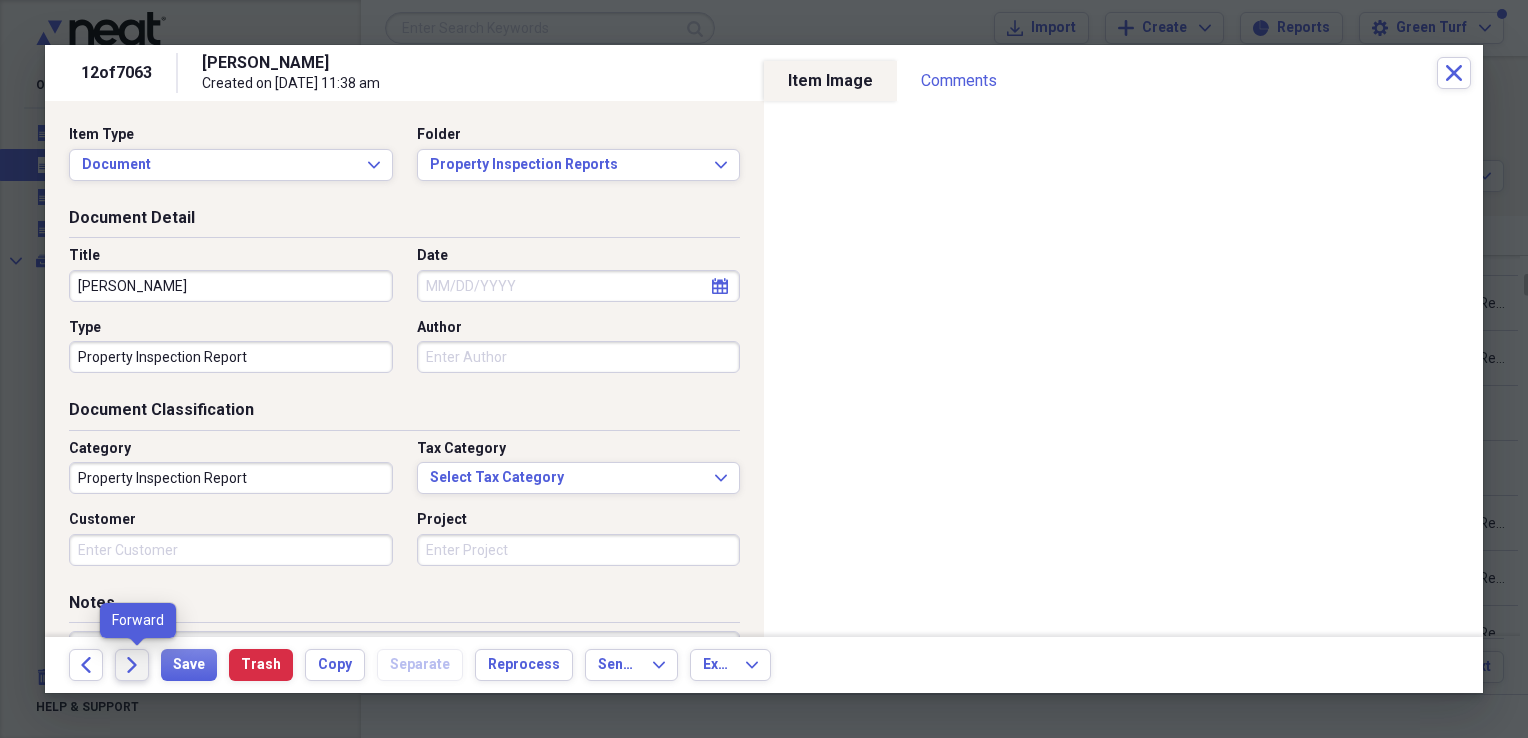 click on "Forward" 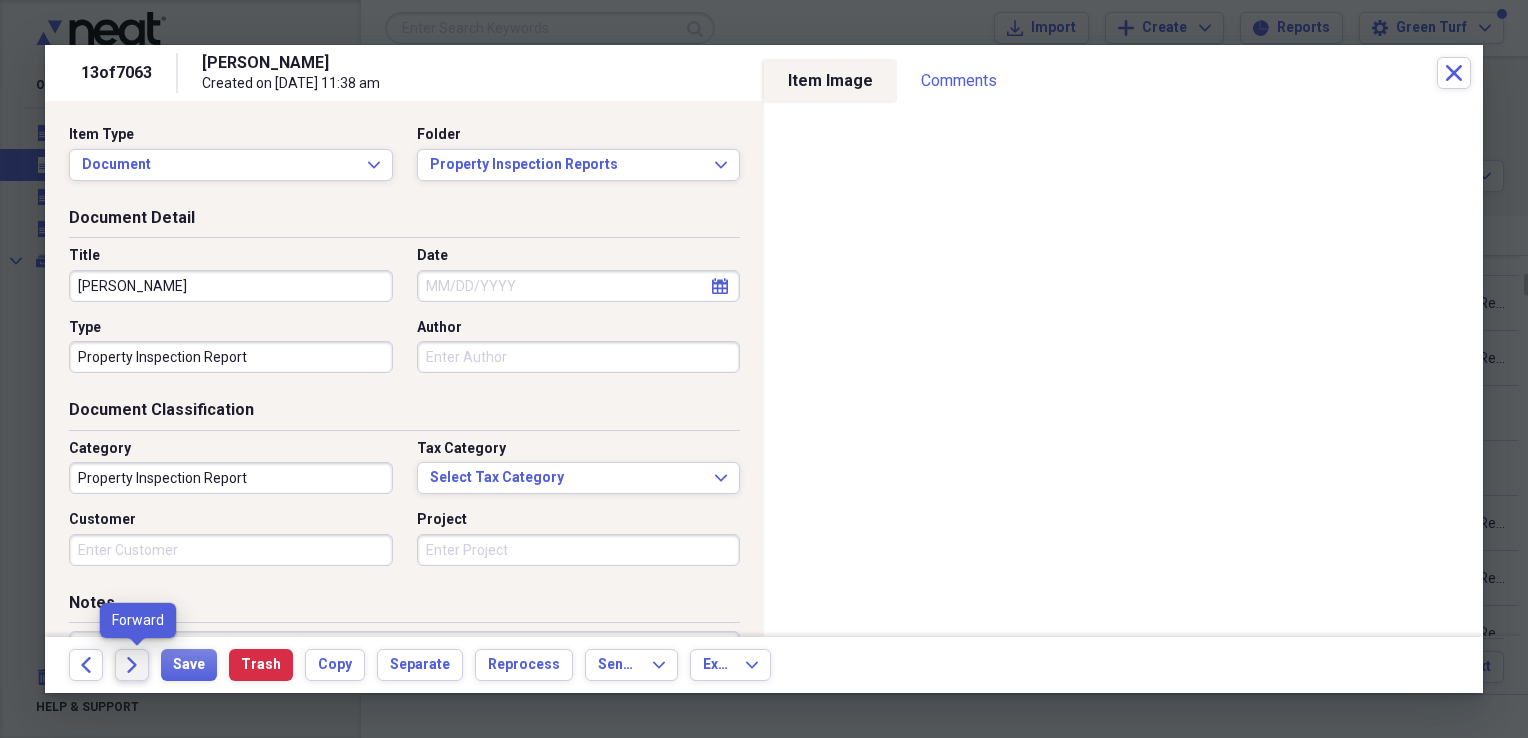 click on "Forward" 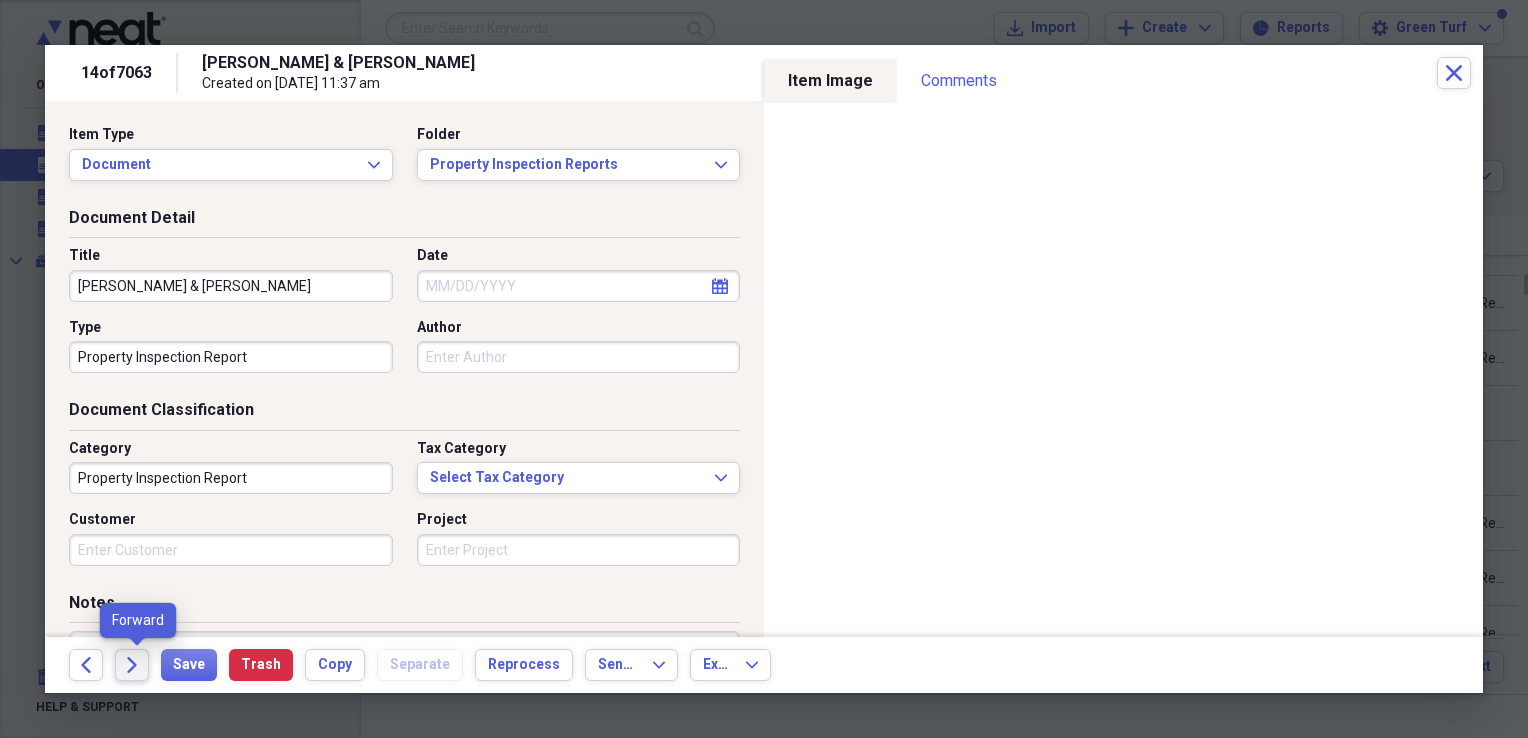 click on "Forward" at bounding box center [132, 665] 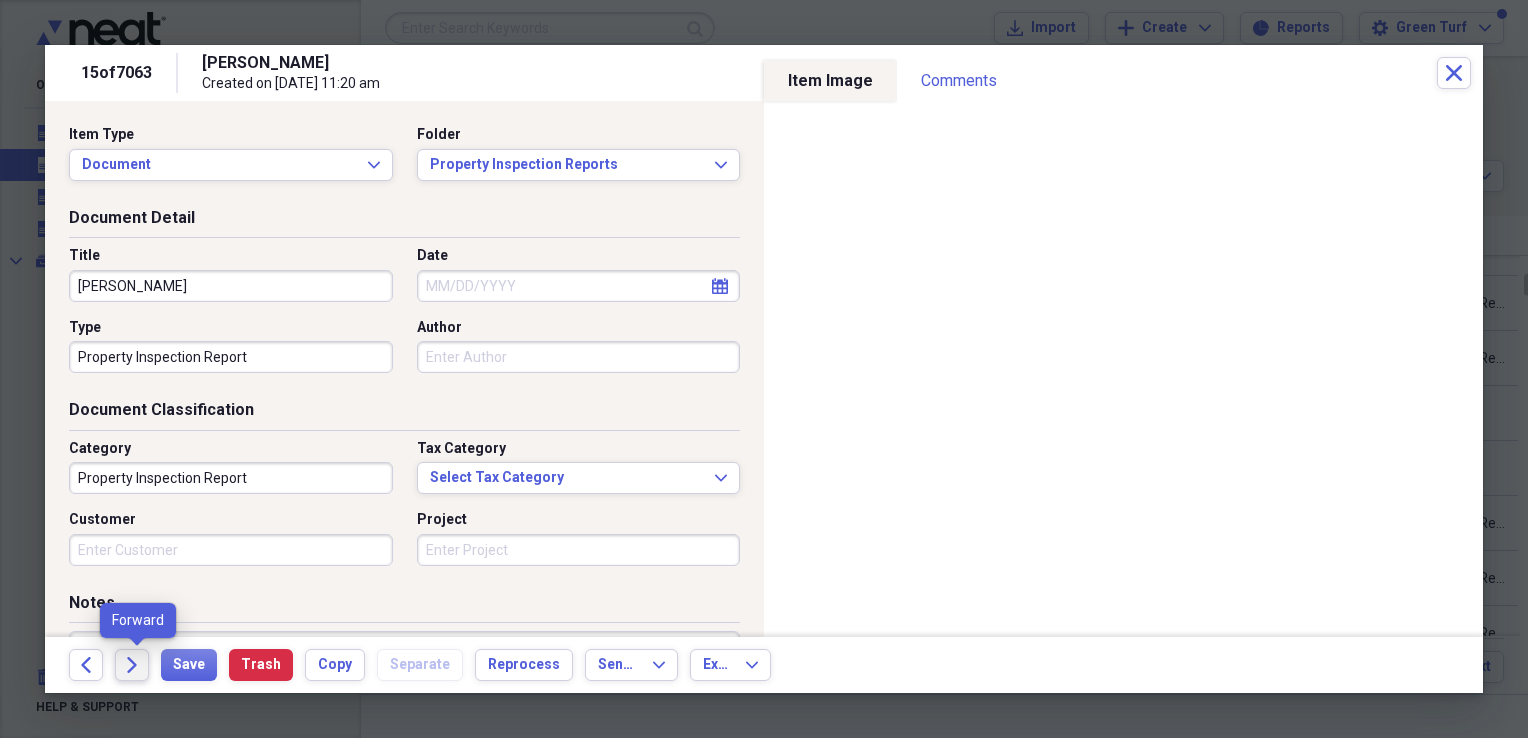 click on "Forward" at bounding box center (132, 665) 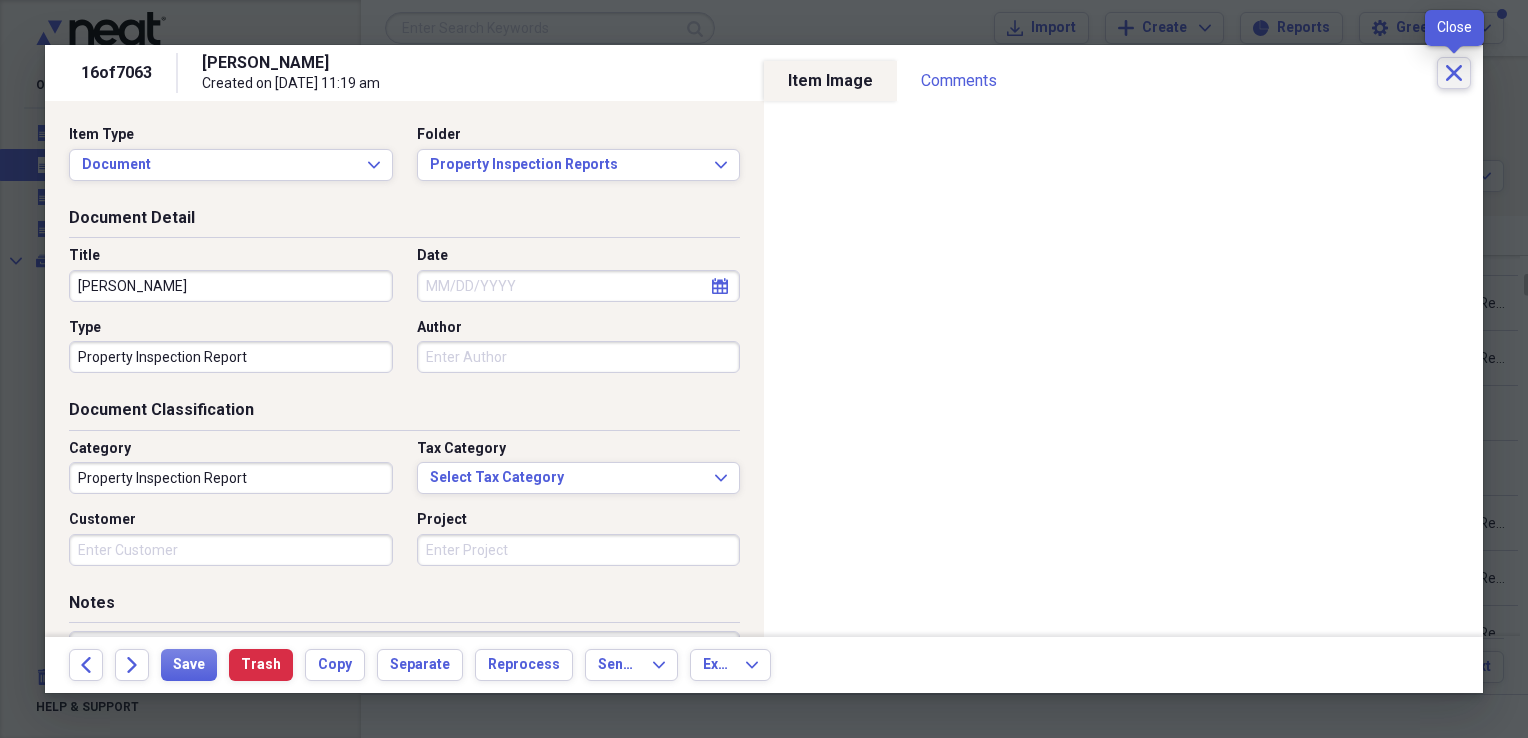 click 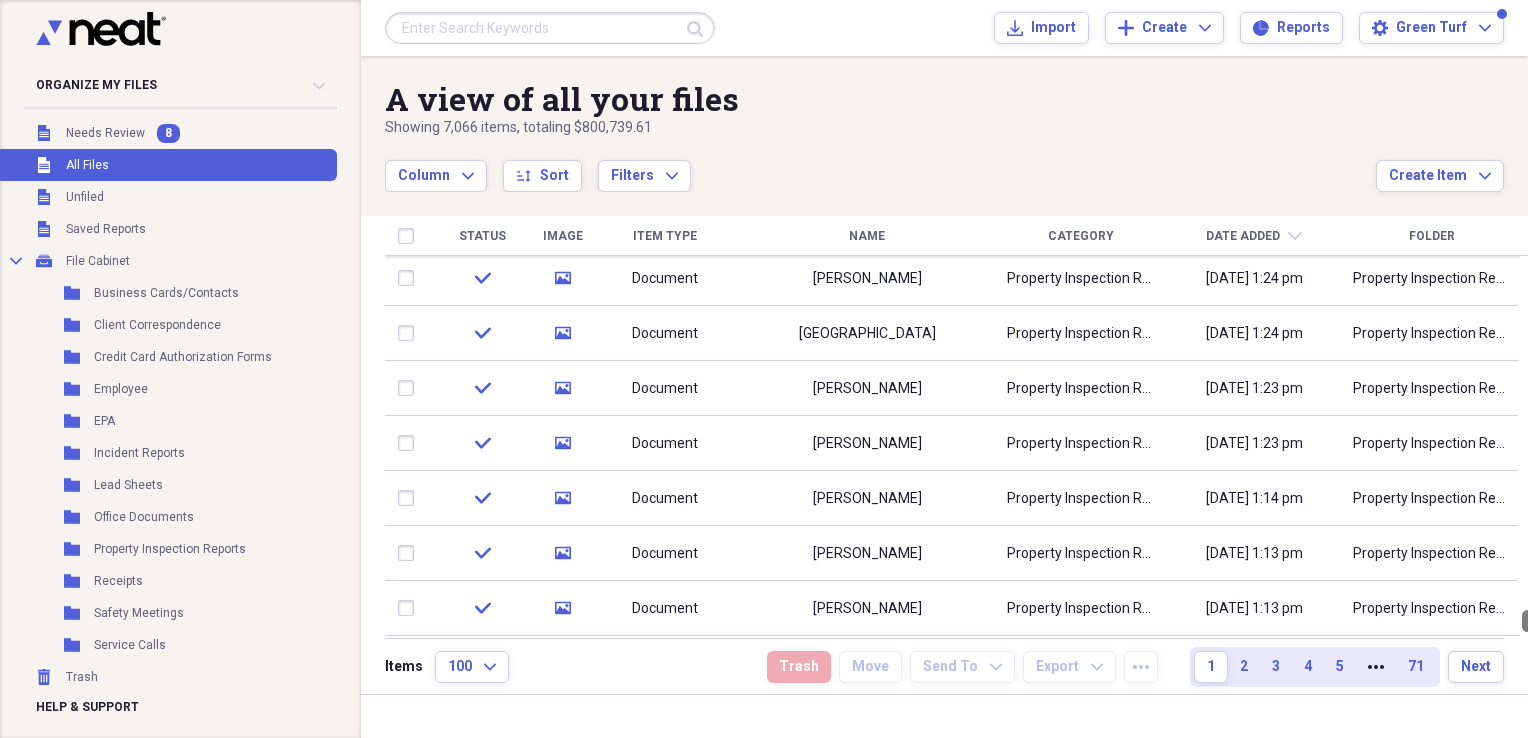 drag, startPoint x: 1521, startPoint y: 270, endPoint x: 1515, endPoint y: 700, distance: 430.04187 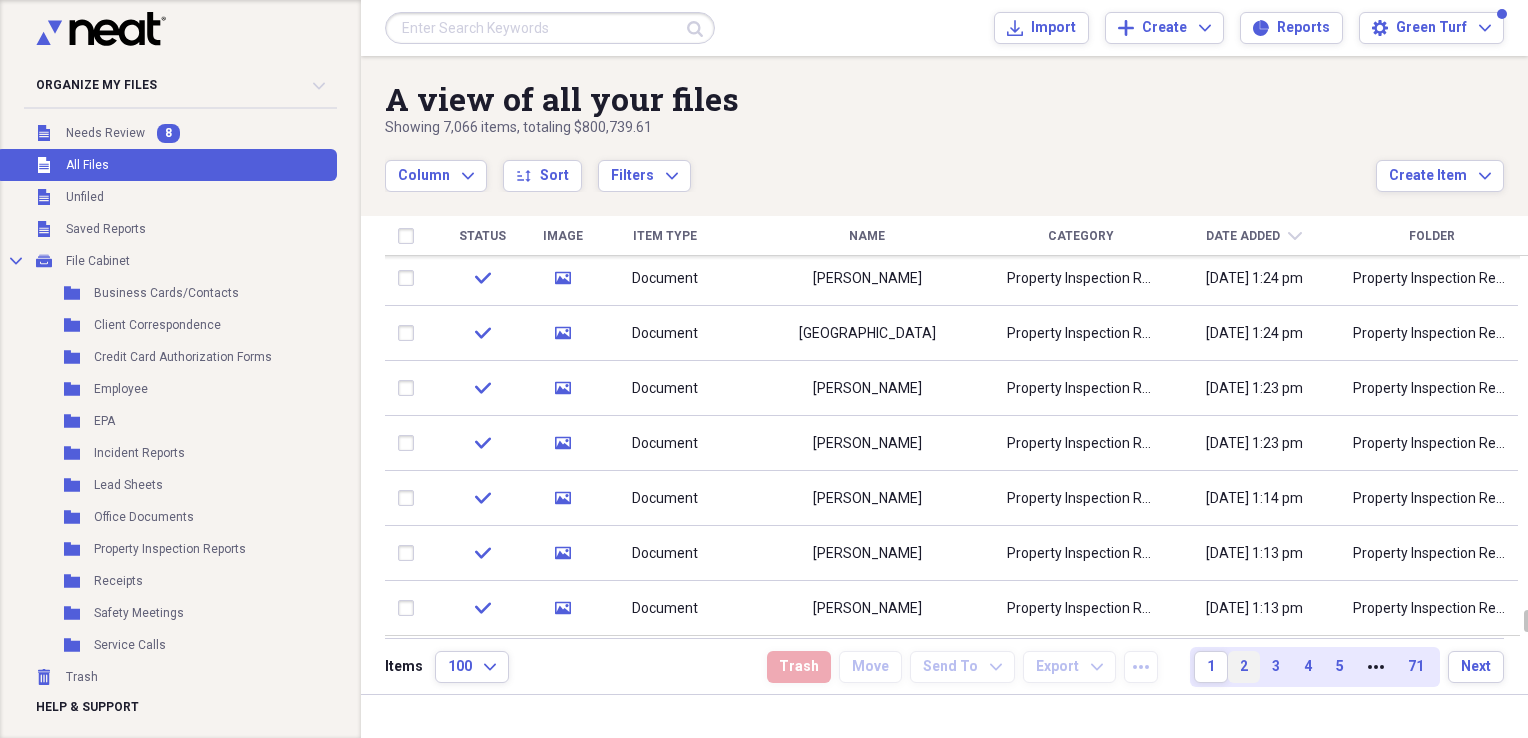 click on "2" at bounding box center [1244, 667] 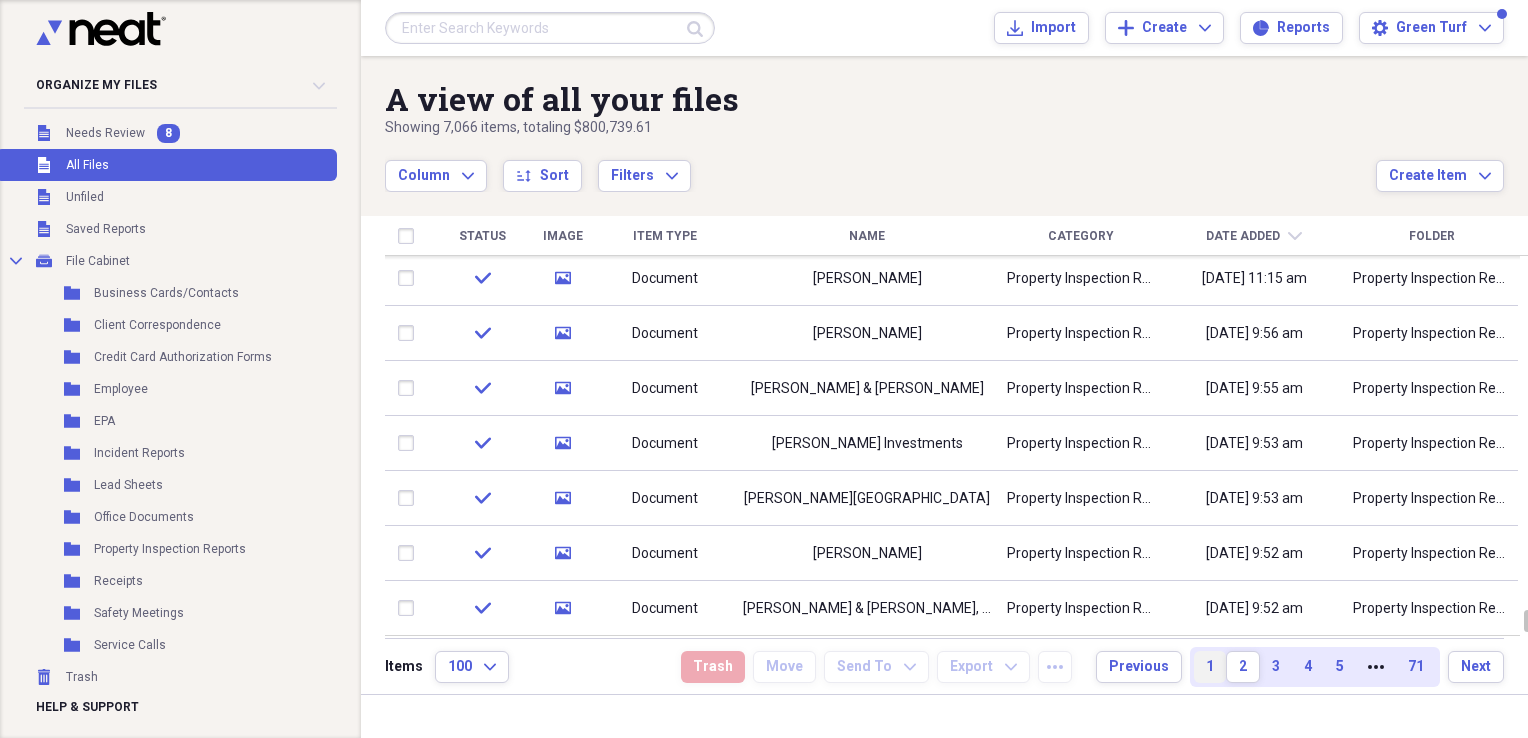 click on "1" at bounding box center [1210, 667] 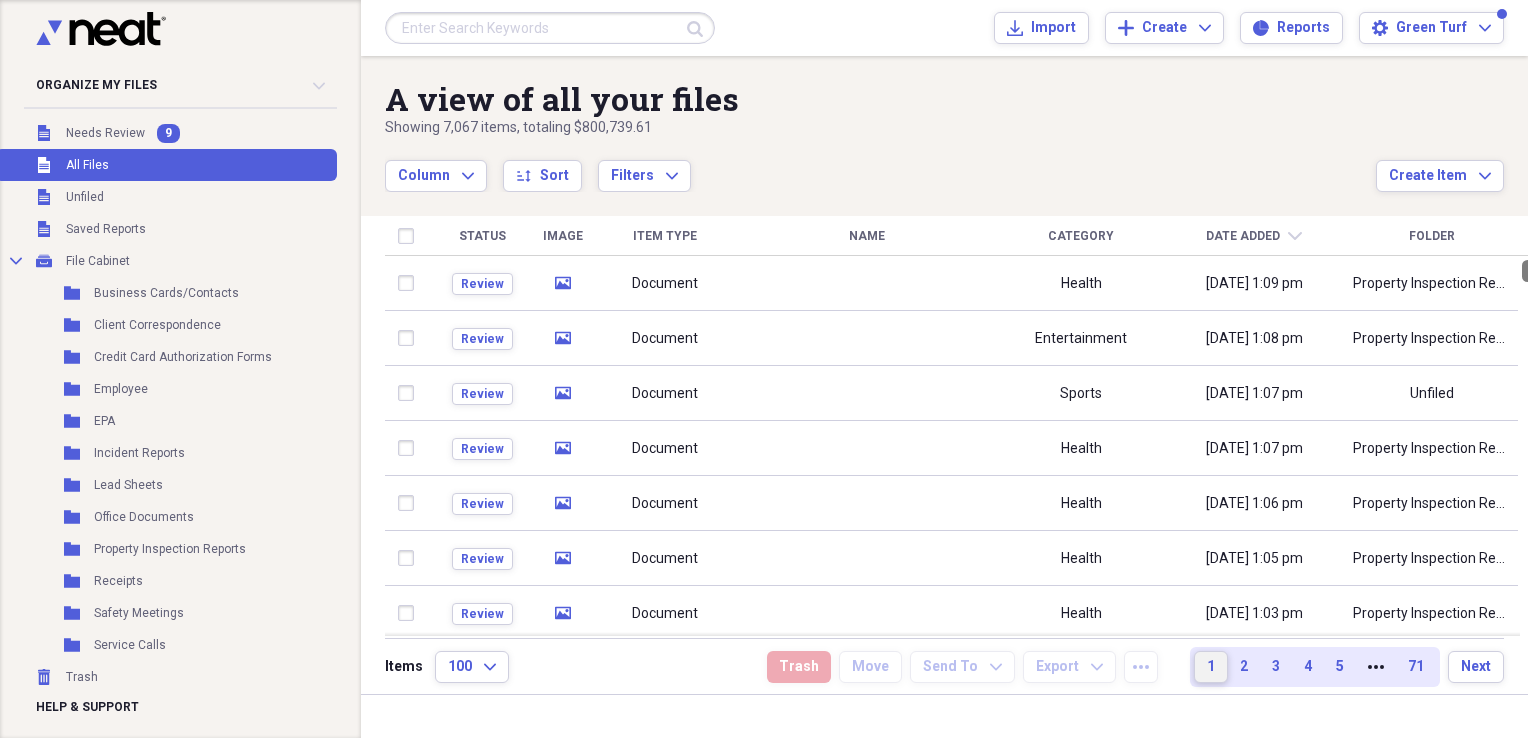 drag, startPoint x: 1523, startPoint y: 554, endPoint x: 1531, endPoint y: 248, distance: 306.10455 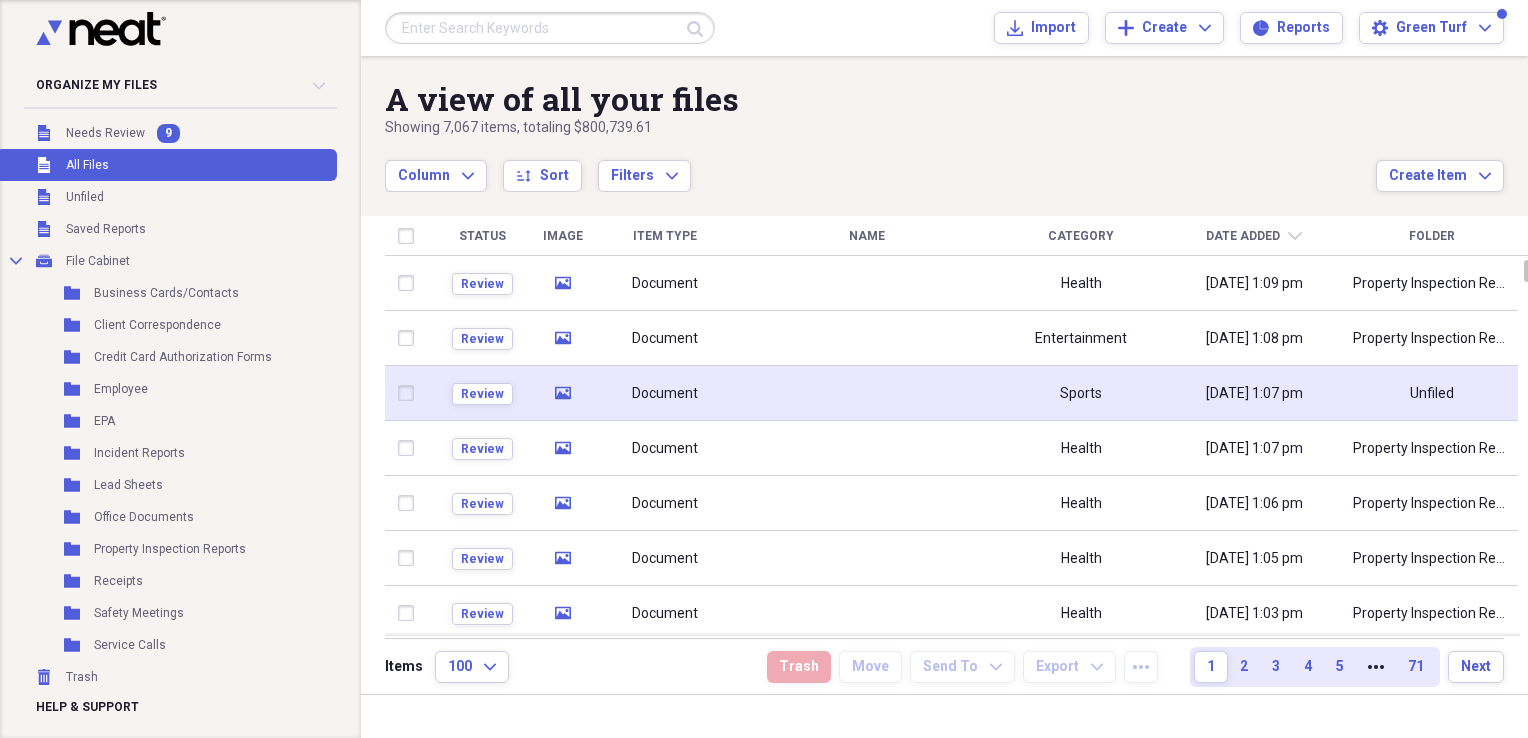 click at bounding box center (867, 393) 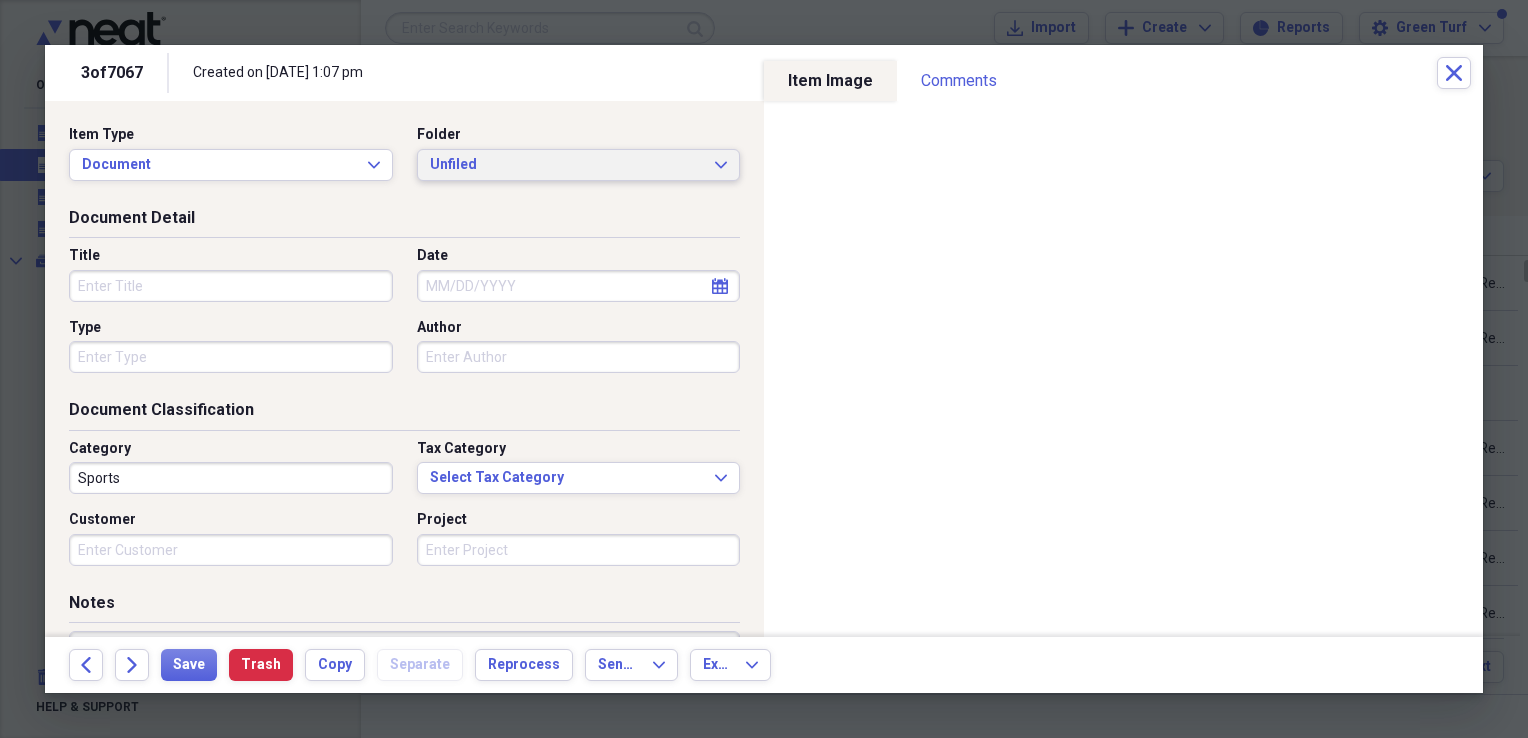 click on "Unfiled" at bounding box center (567, 165) 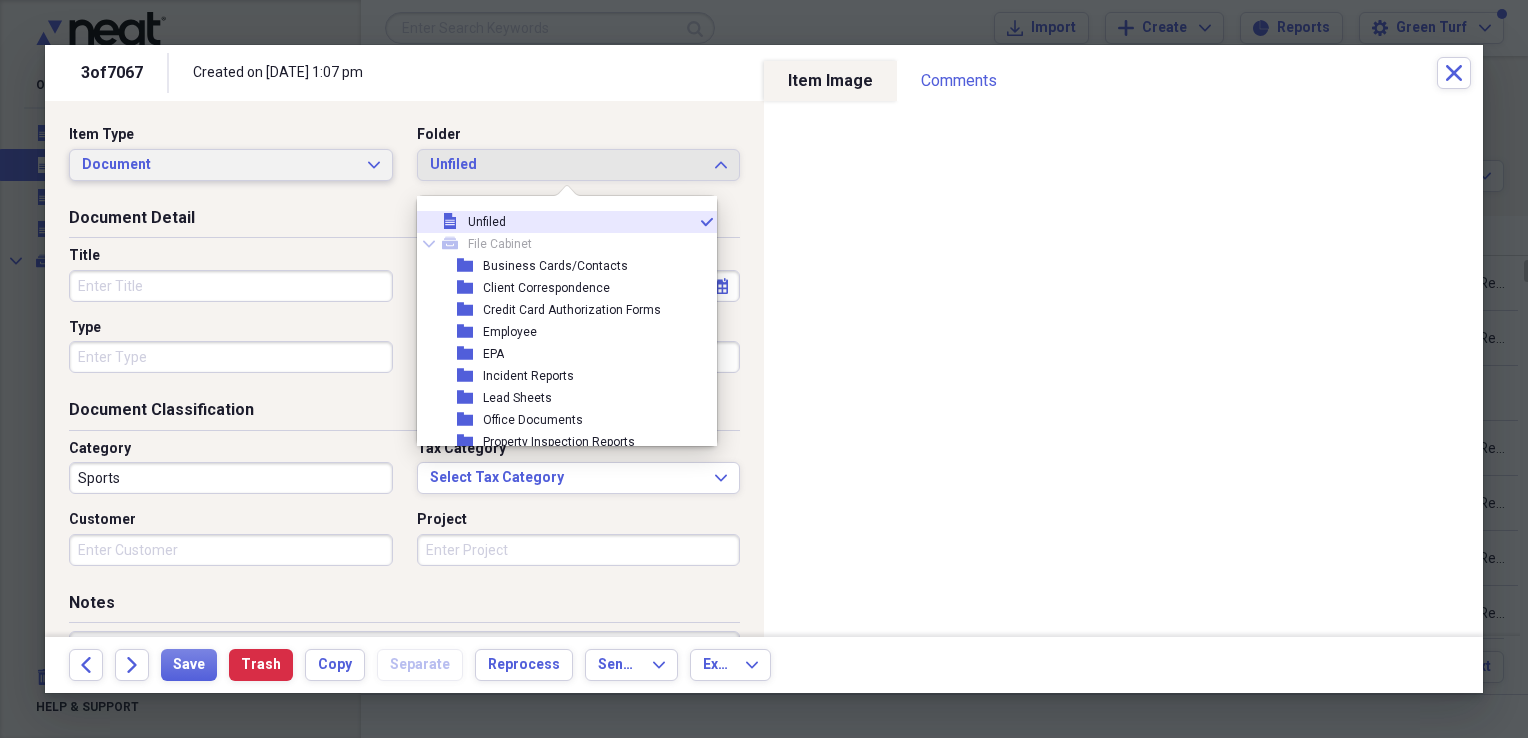 click on "Expand" 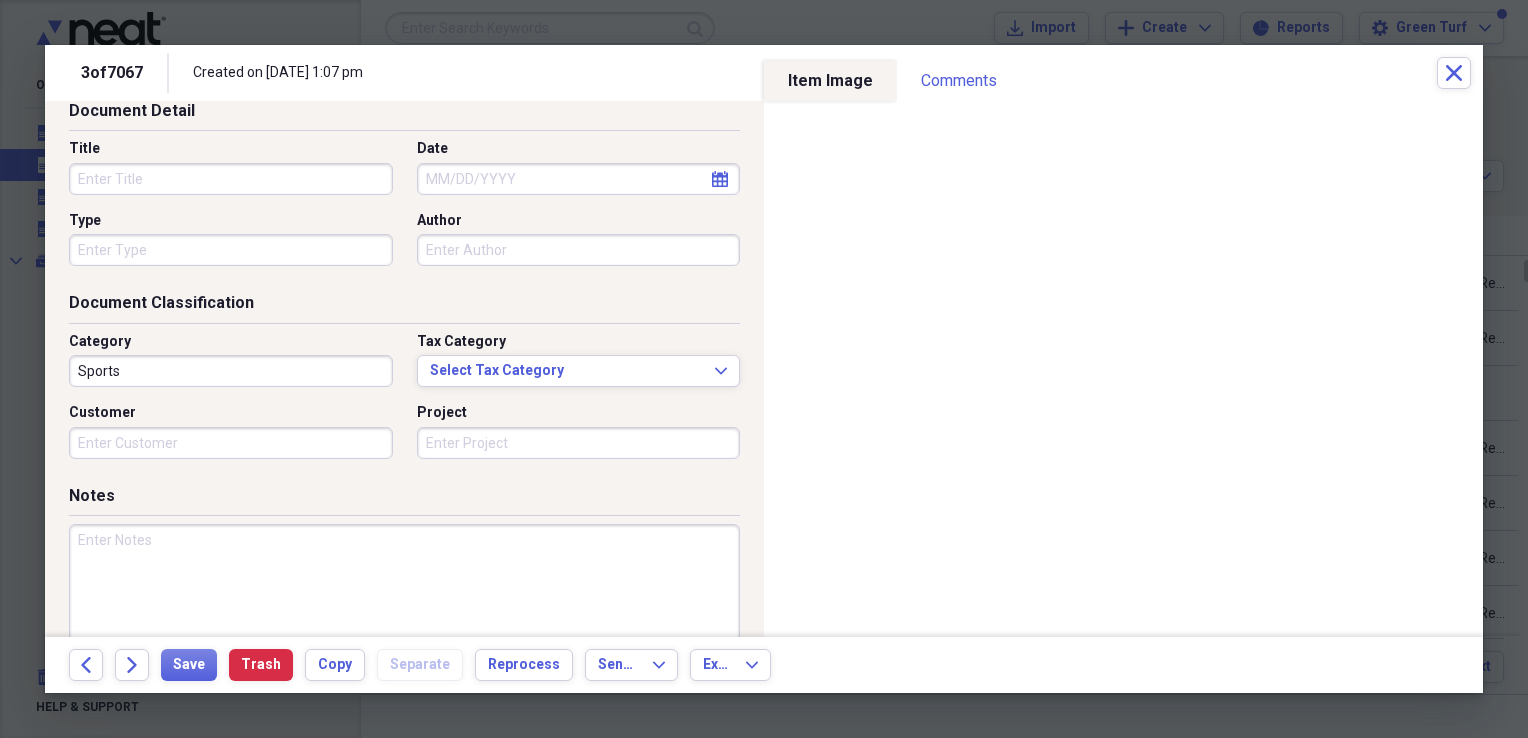 scroll, scrollTop: 0, scrollLeft: 0, axis: both 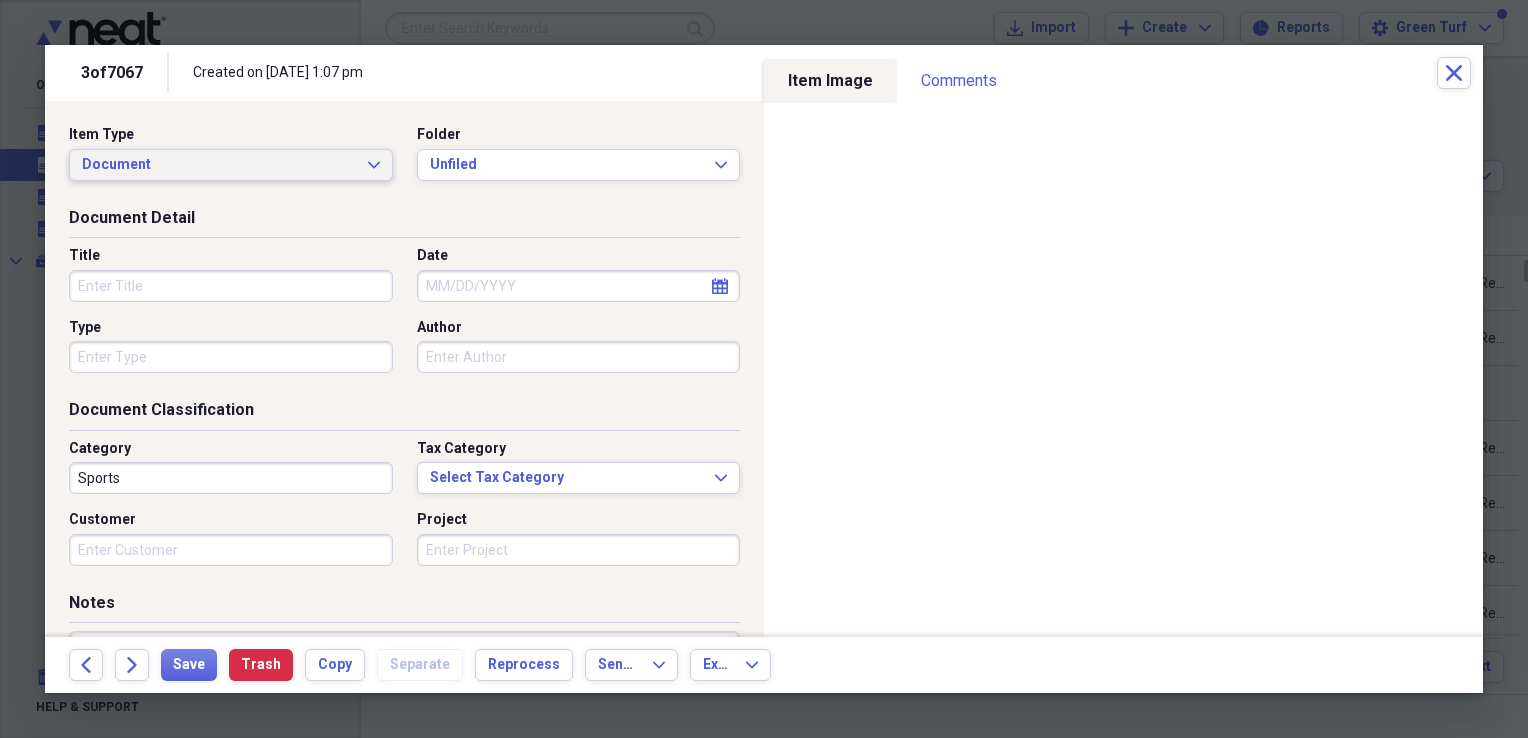 click on "Document" at bounding box center [219, 165] 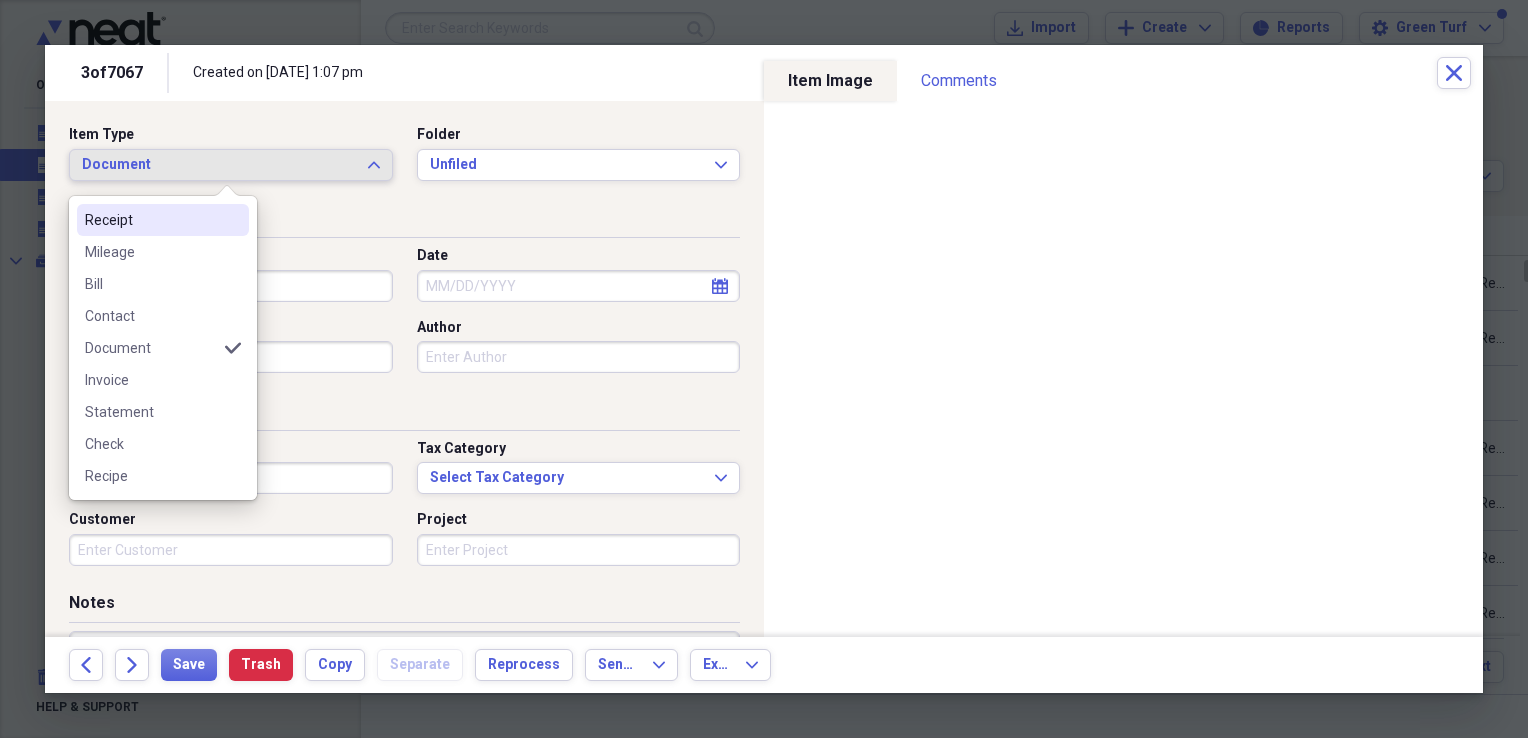 click on "Receipt" at bounding box center (151, 220) 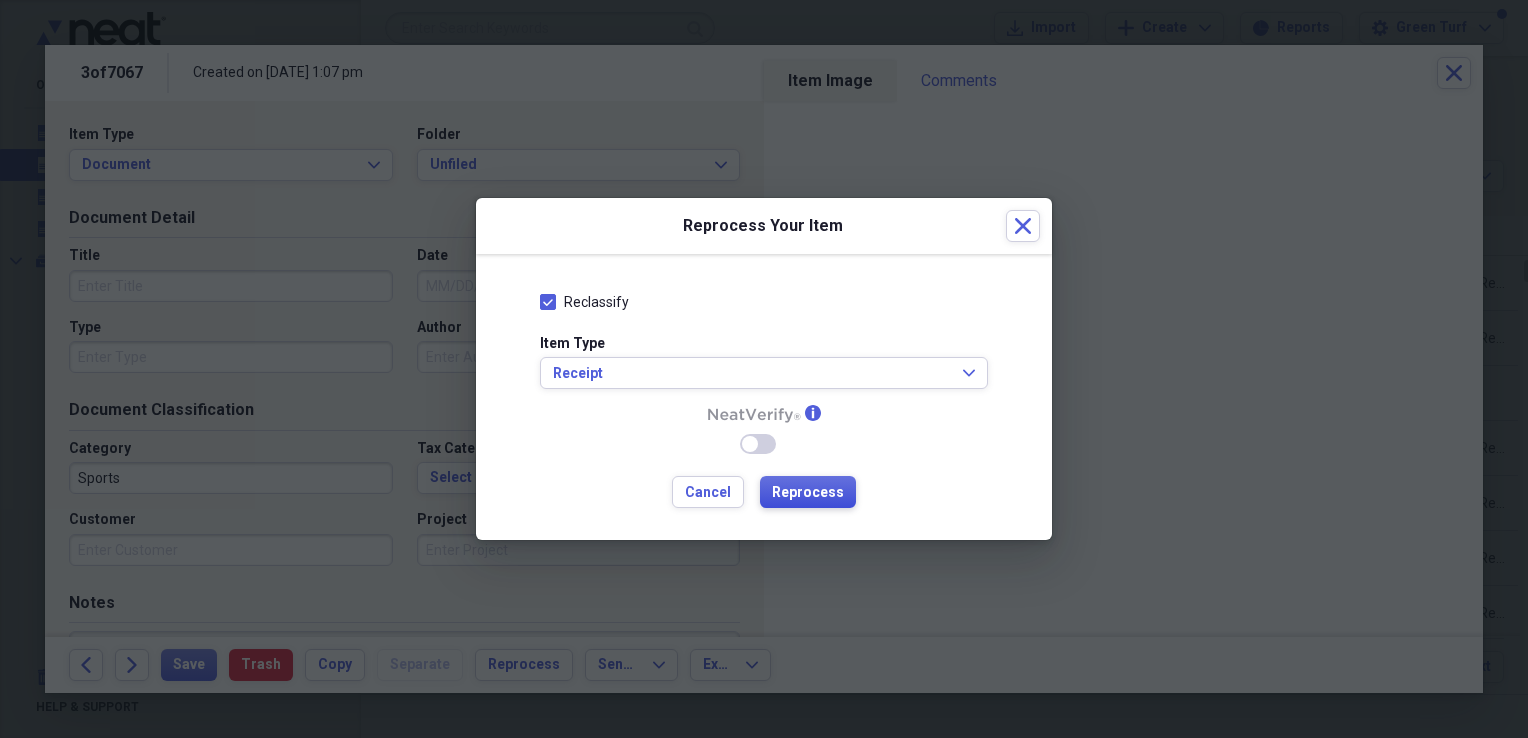 click on "Reprocess" at bounding box center (808, 493) 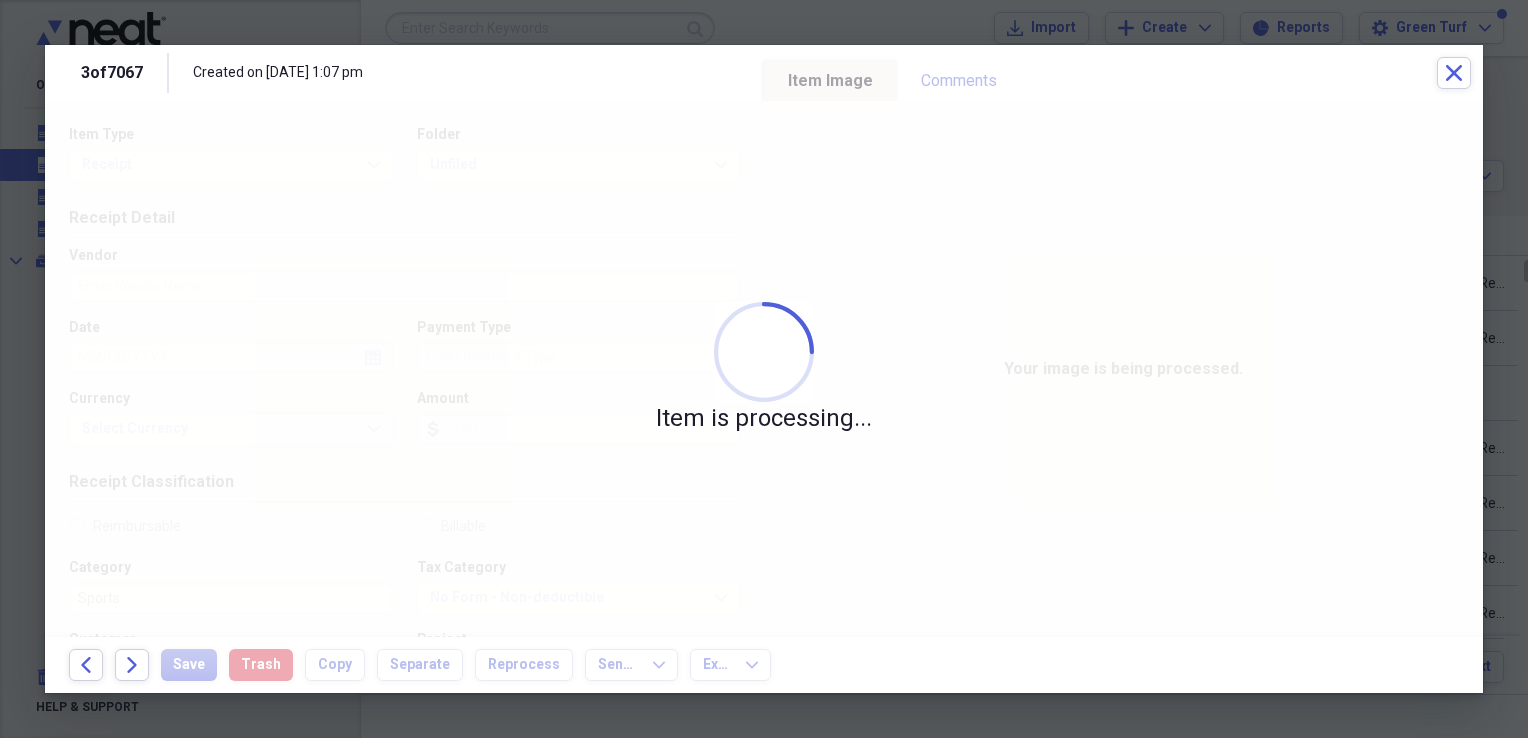 type on "07/15/2025" 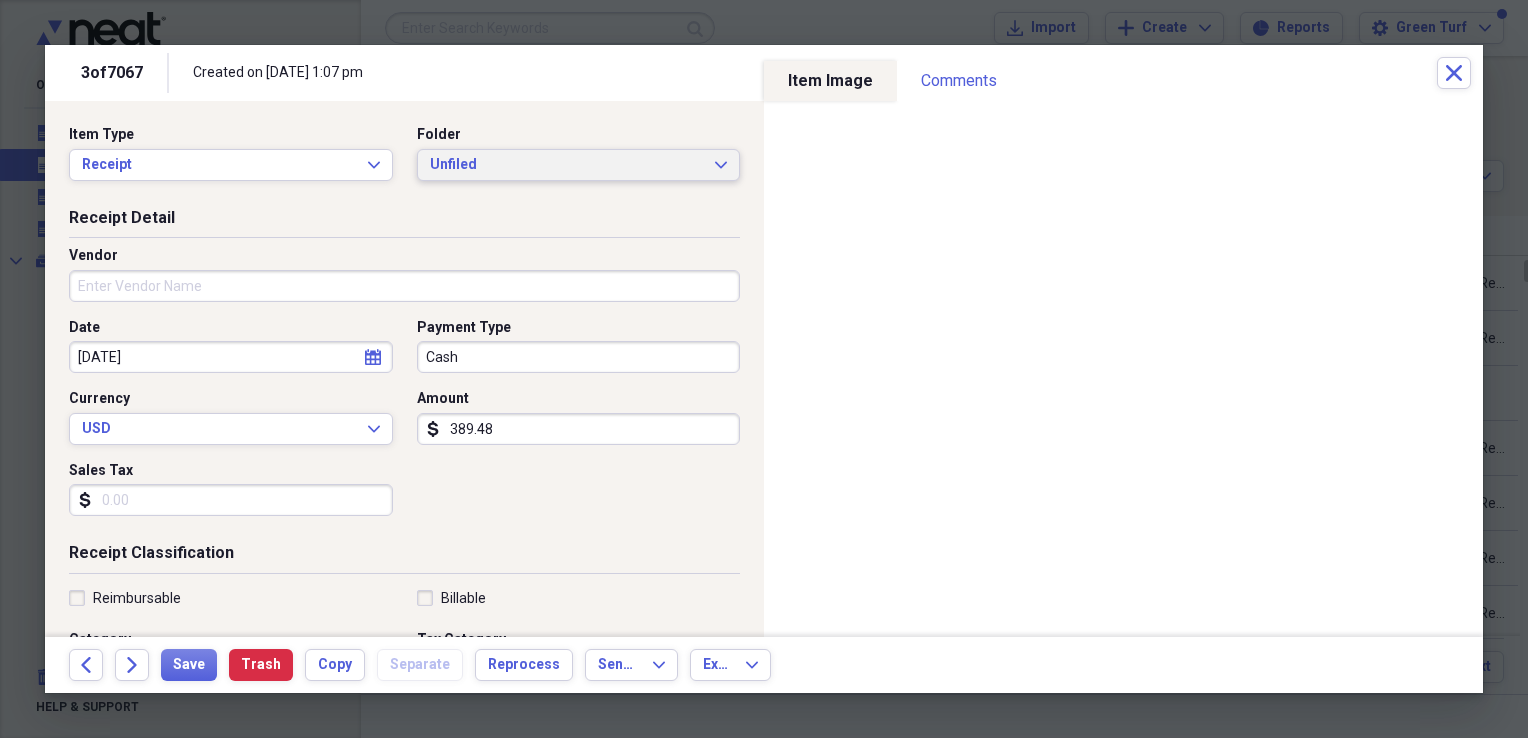 click on "Unfiled" at bounding box center (567, 165) 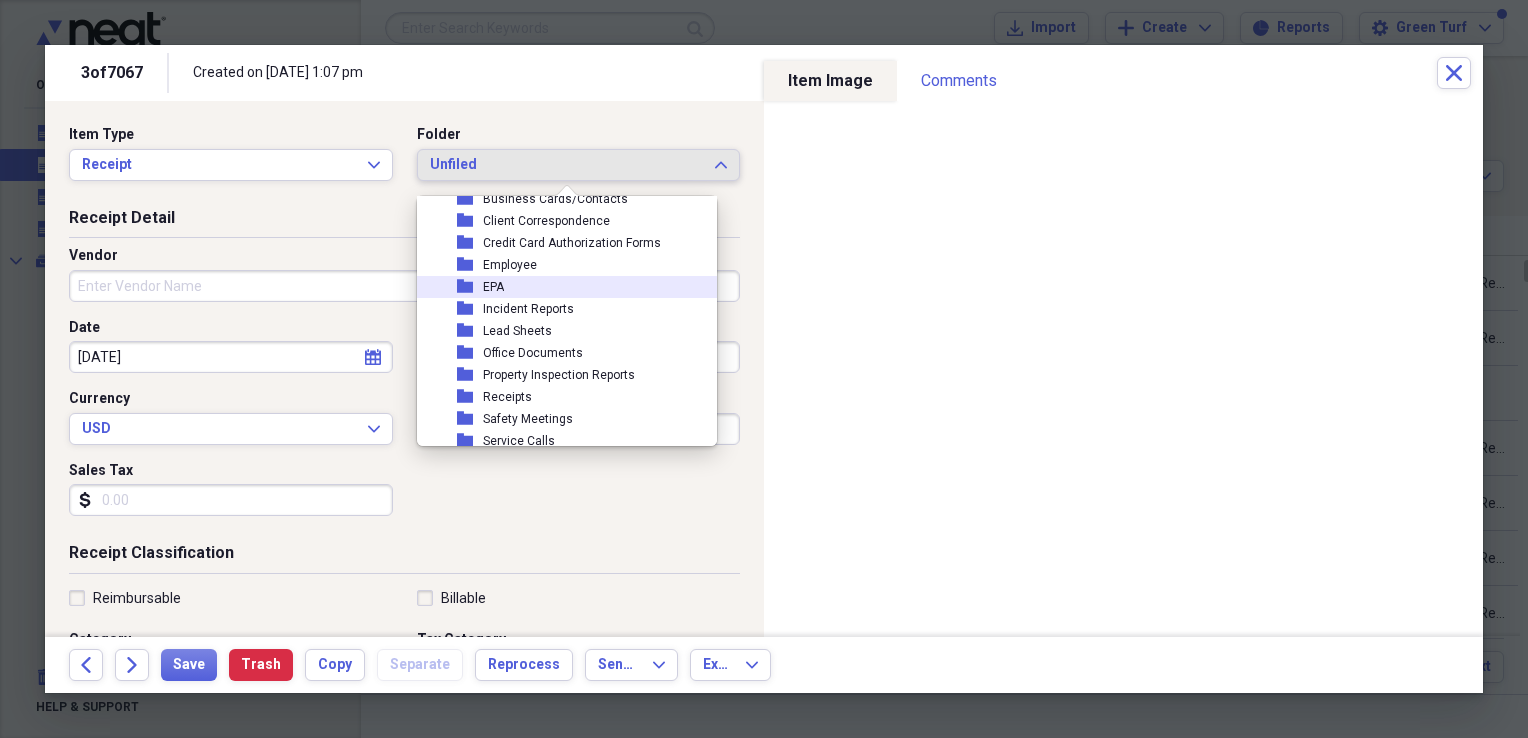 scroll, scrollTop: 94, scrollLeft: 0, axis: vertical 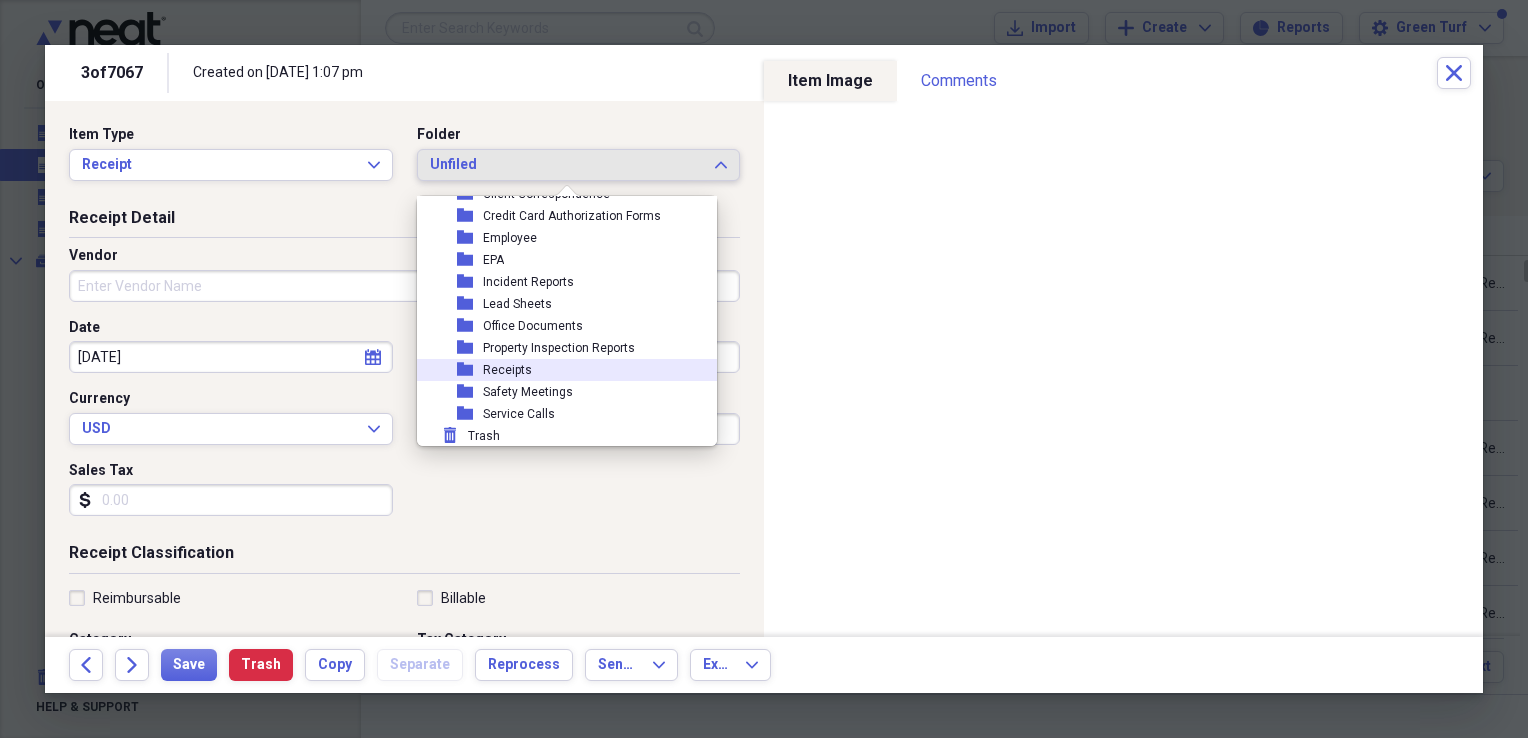 click on "Receipts" at bounding box center [507, 370] 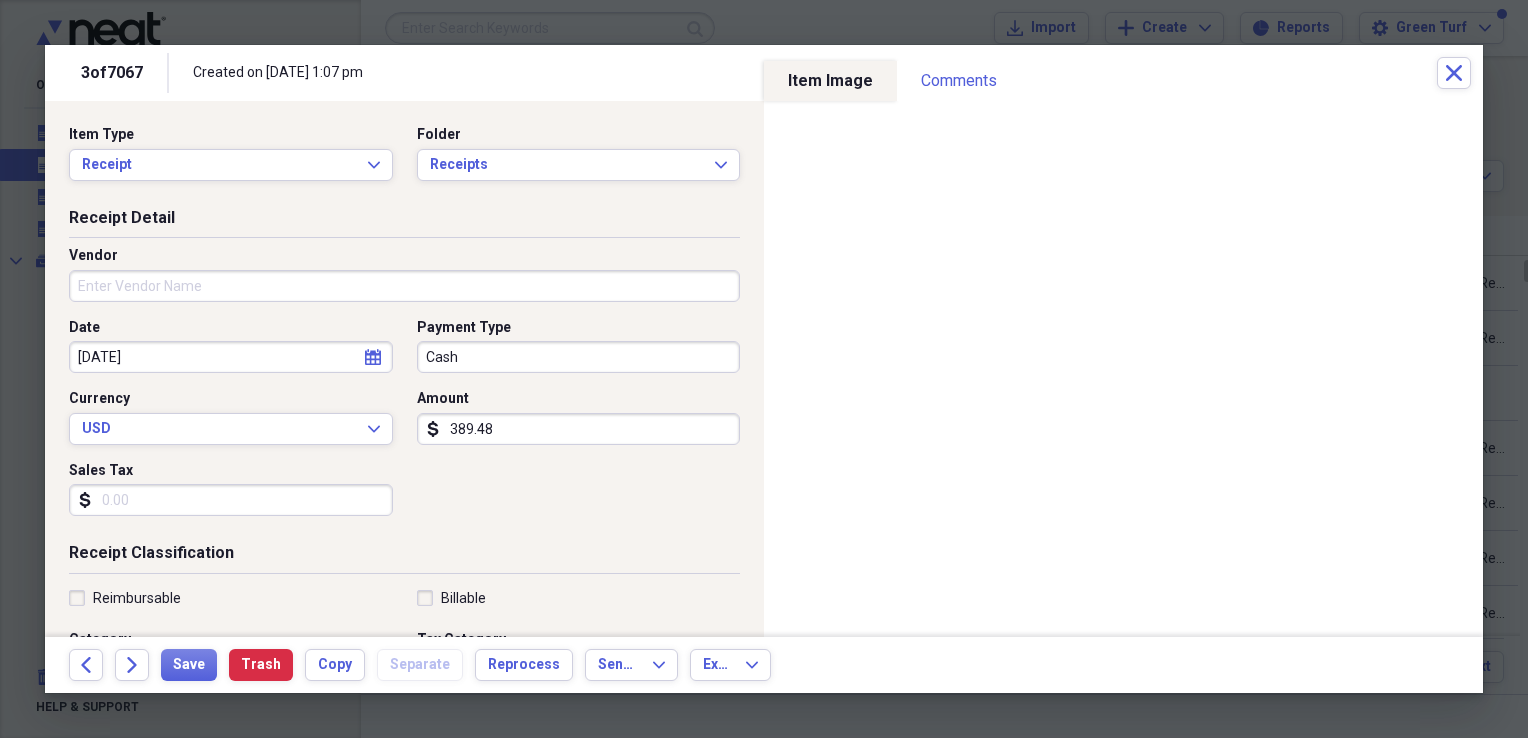 click on "Vendor" at bounding box center (404, 286) 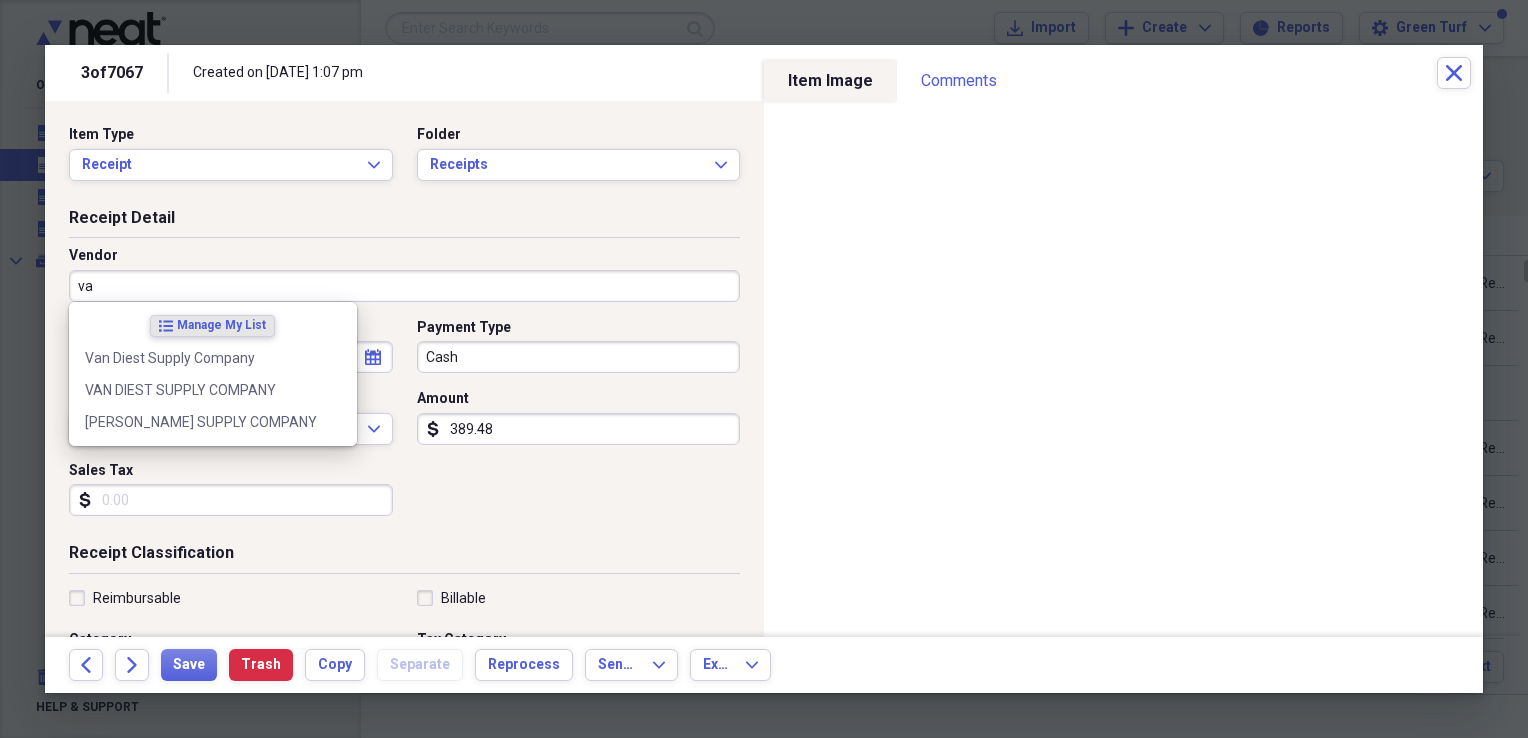 type on "v" 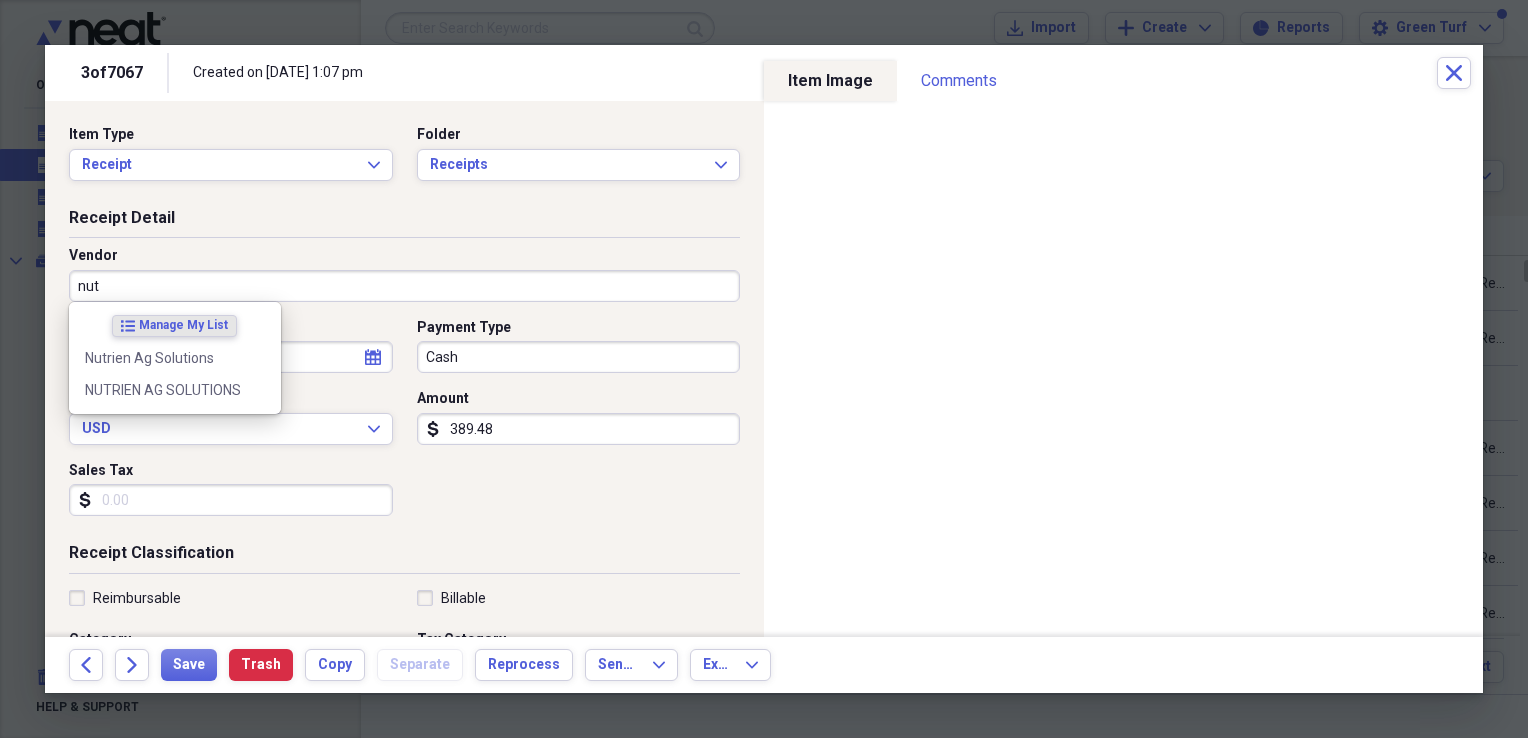 click on "Nutrien Ag Solutions" at bounding box center [163, 358] 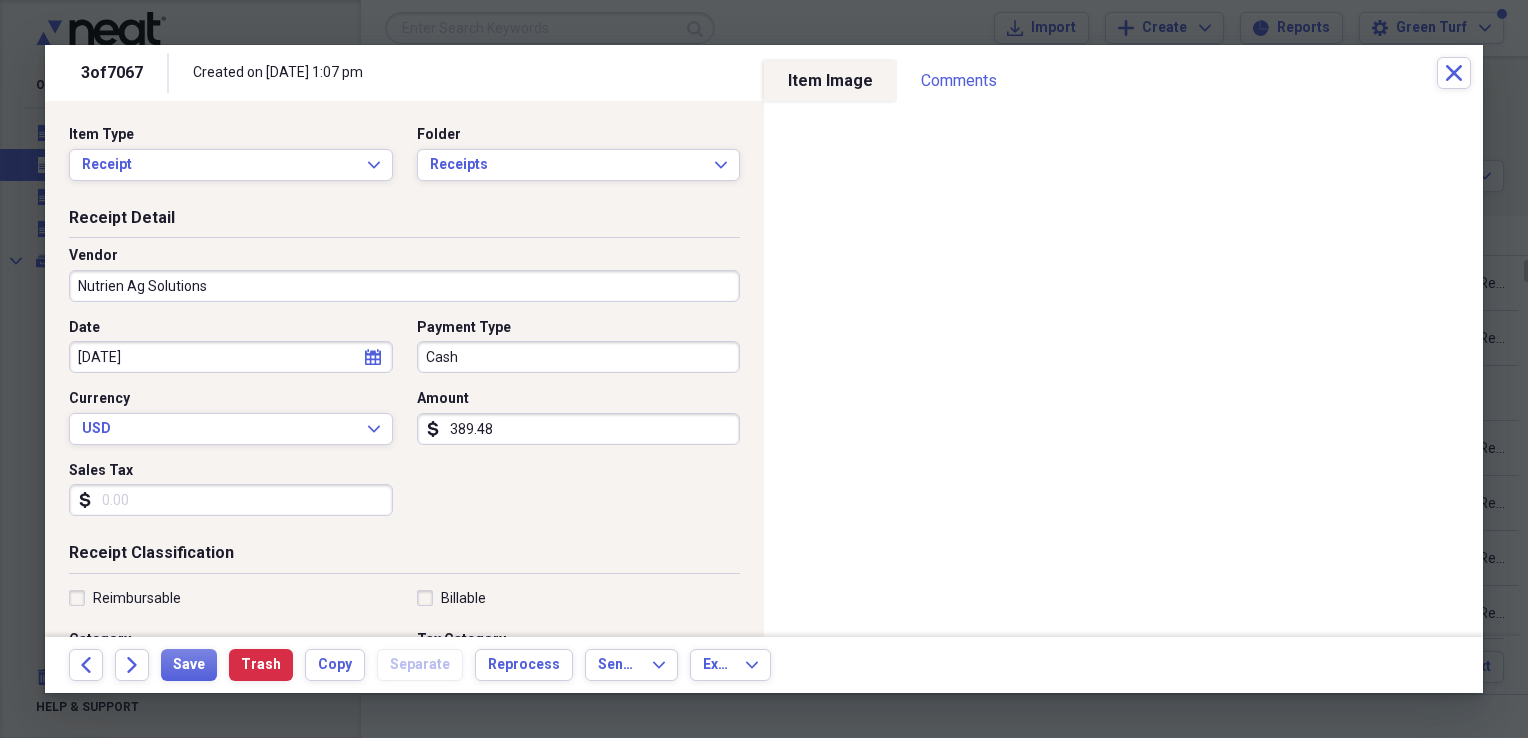 type on "Fertilizer and Chemicals" 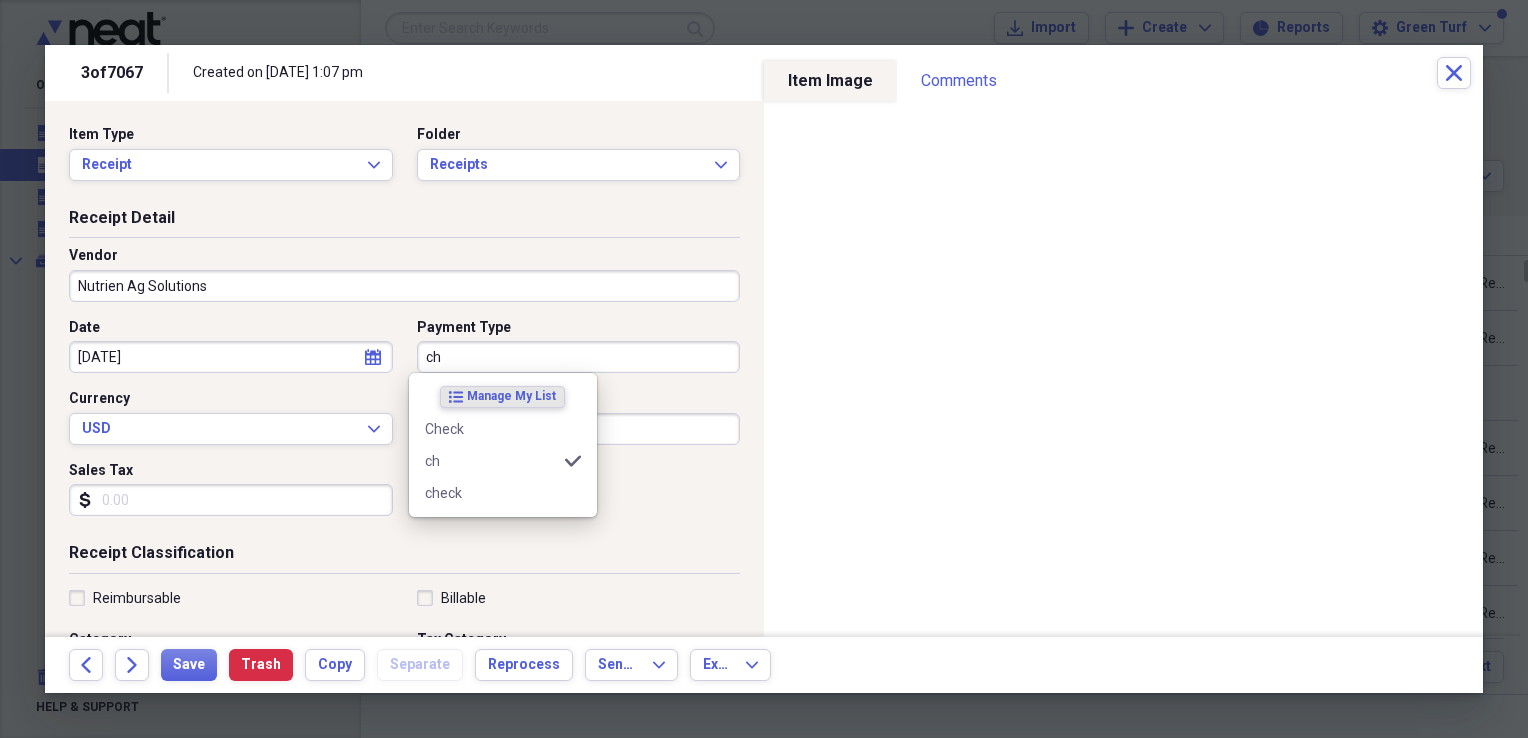 type on "ch" 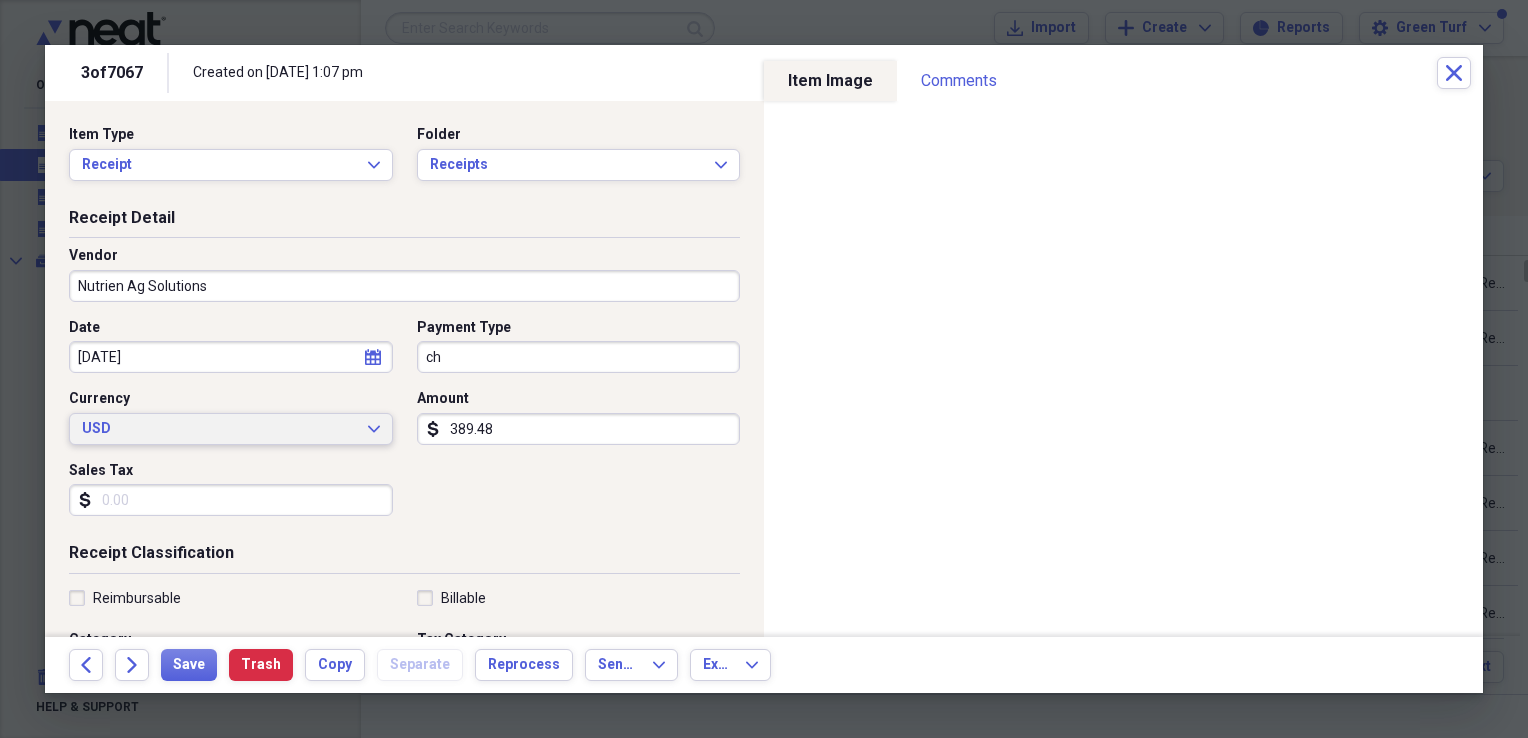 type 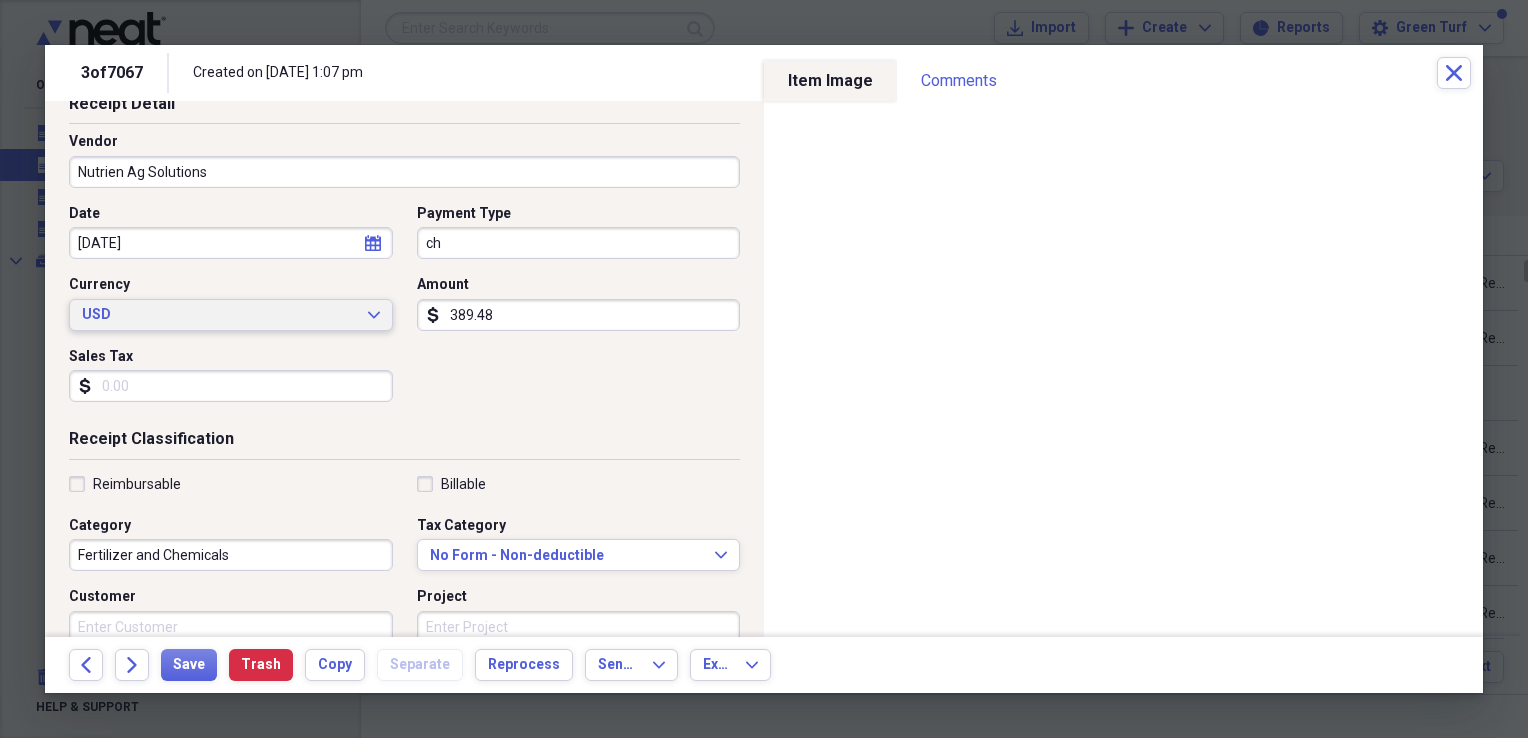 scroll, scrollTop: 300, scrollLeft: 0, axis: vertical 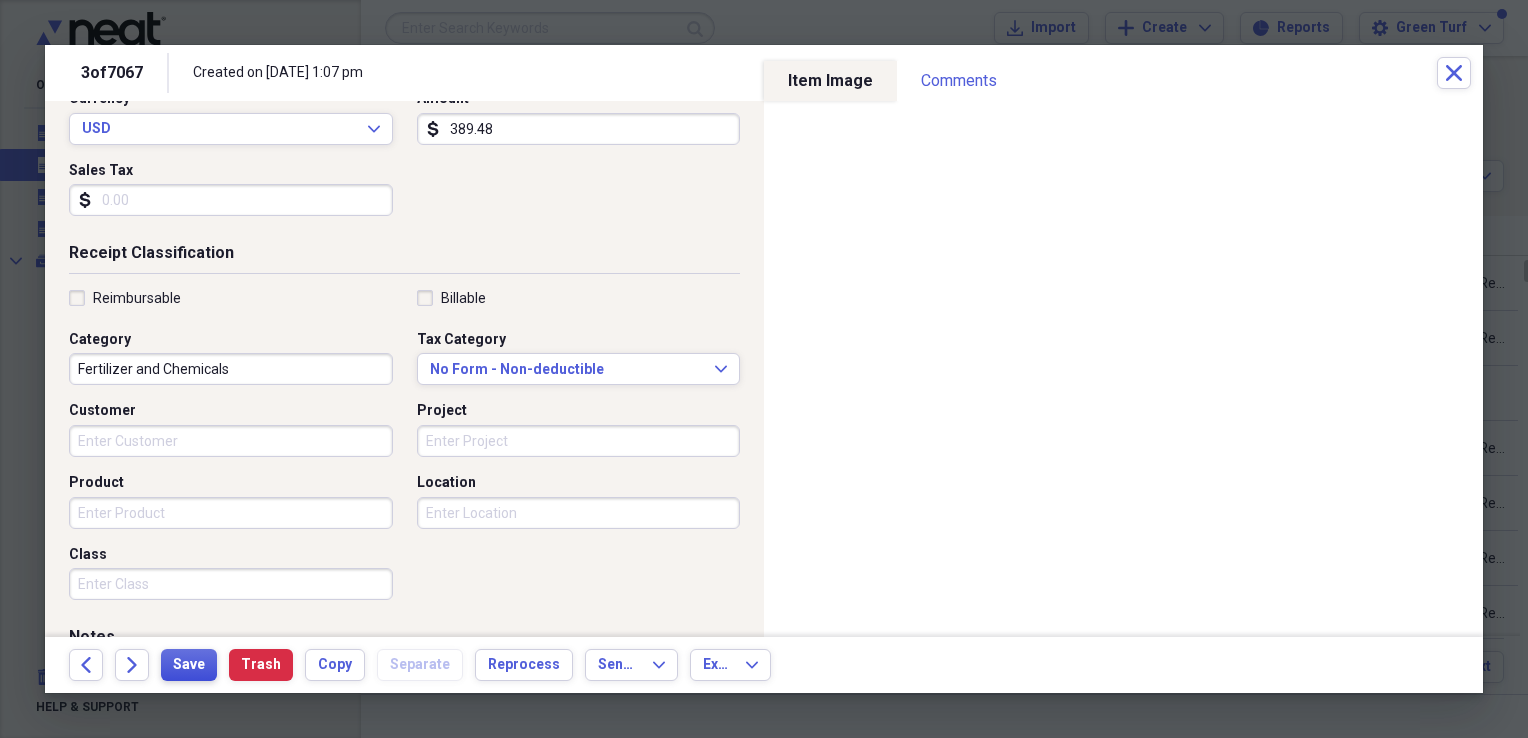 click on "Save" at bounding box center (189, 665) 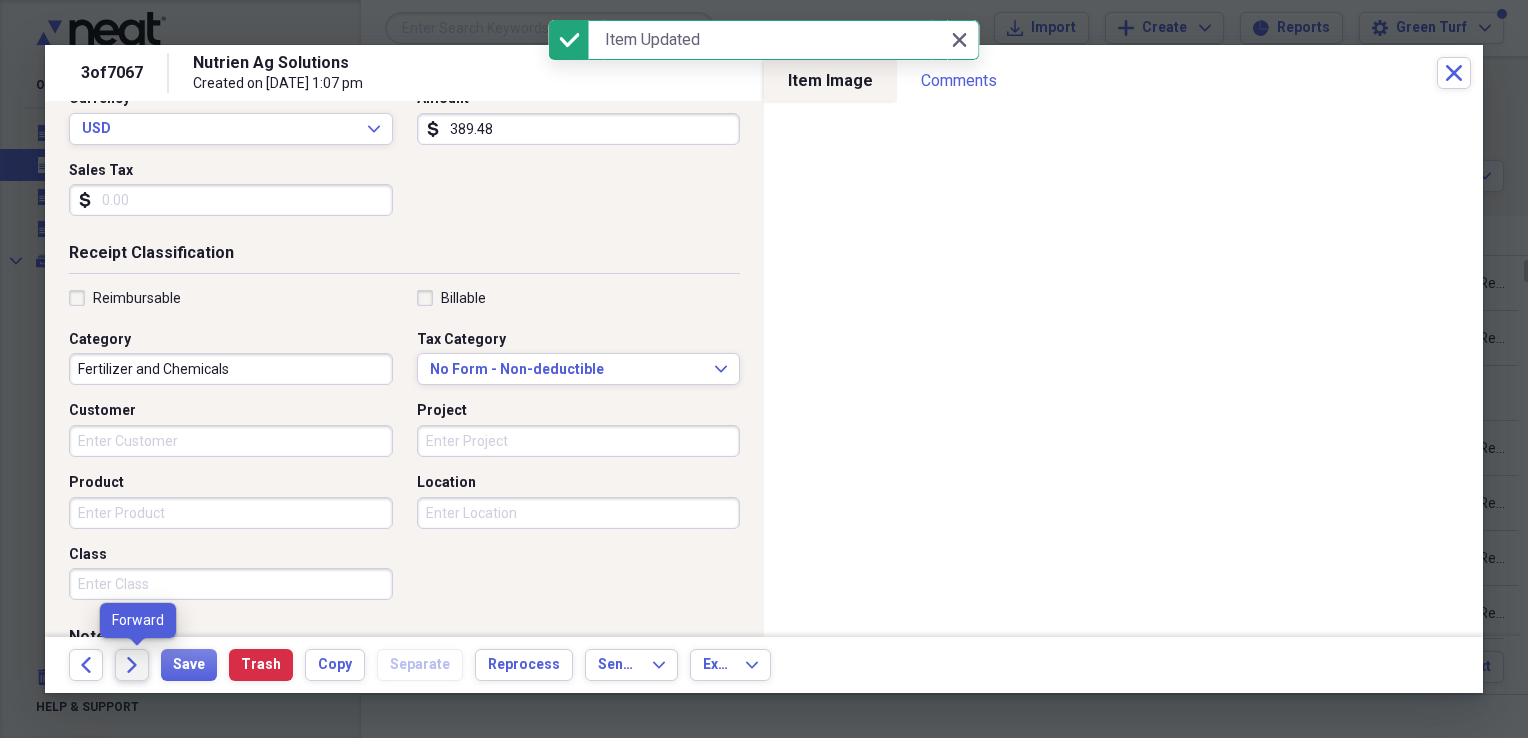 click on "Forward" 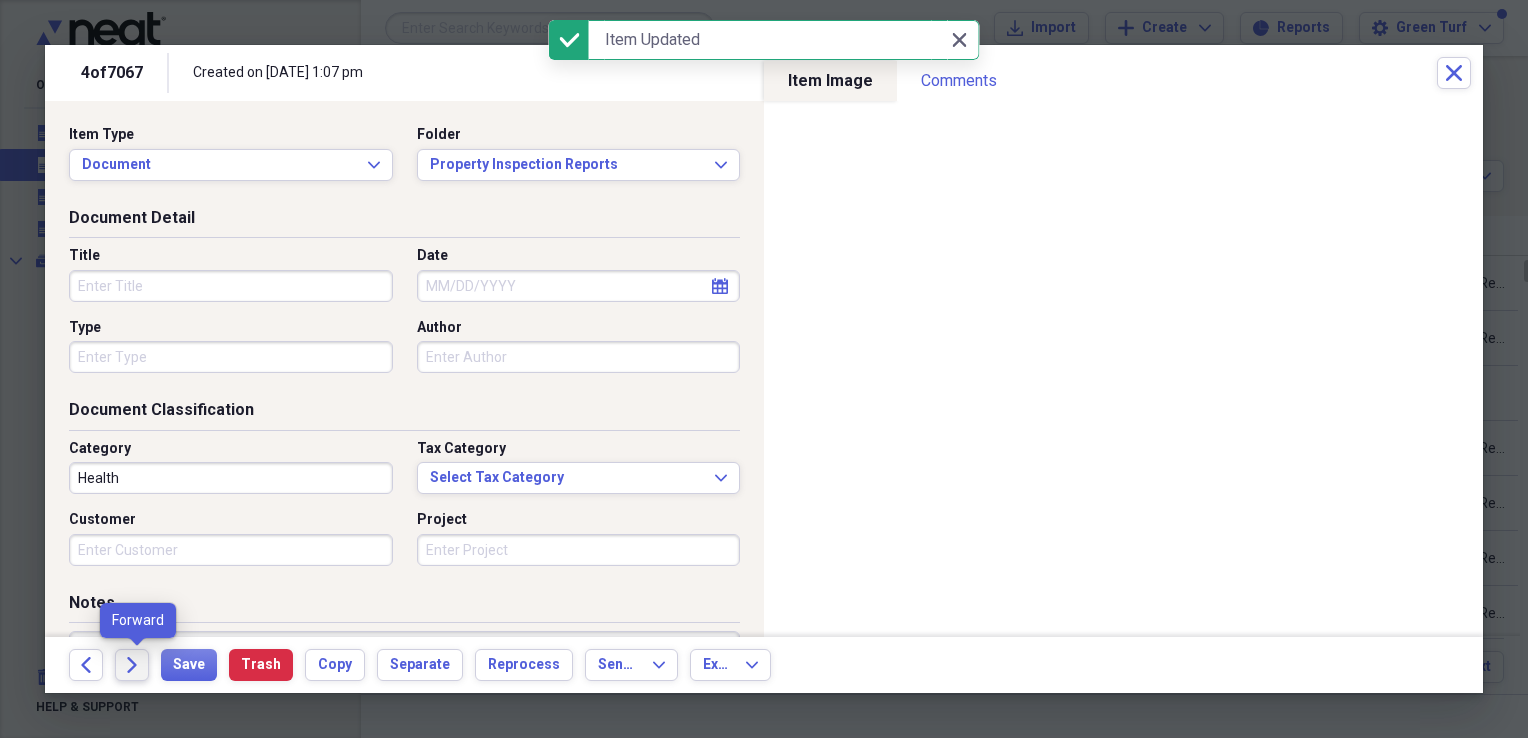click on "Forward" 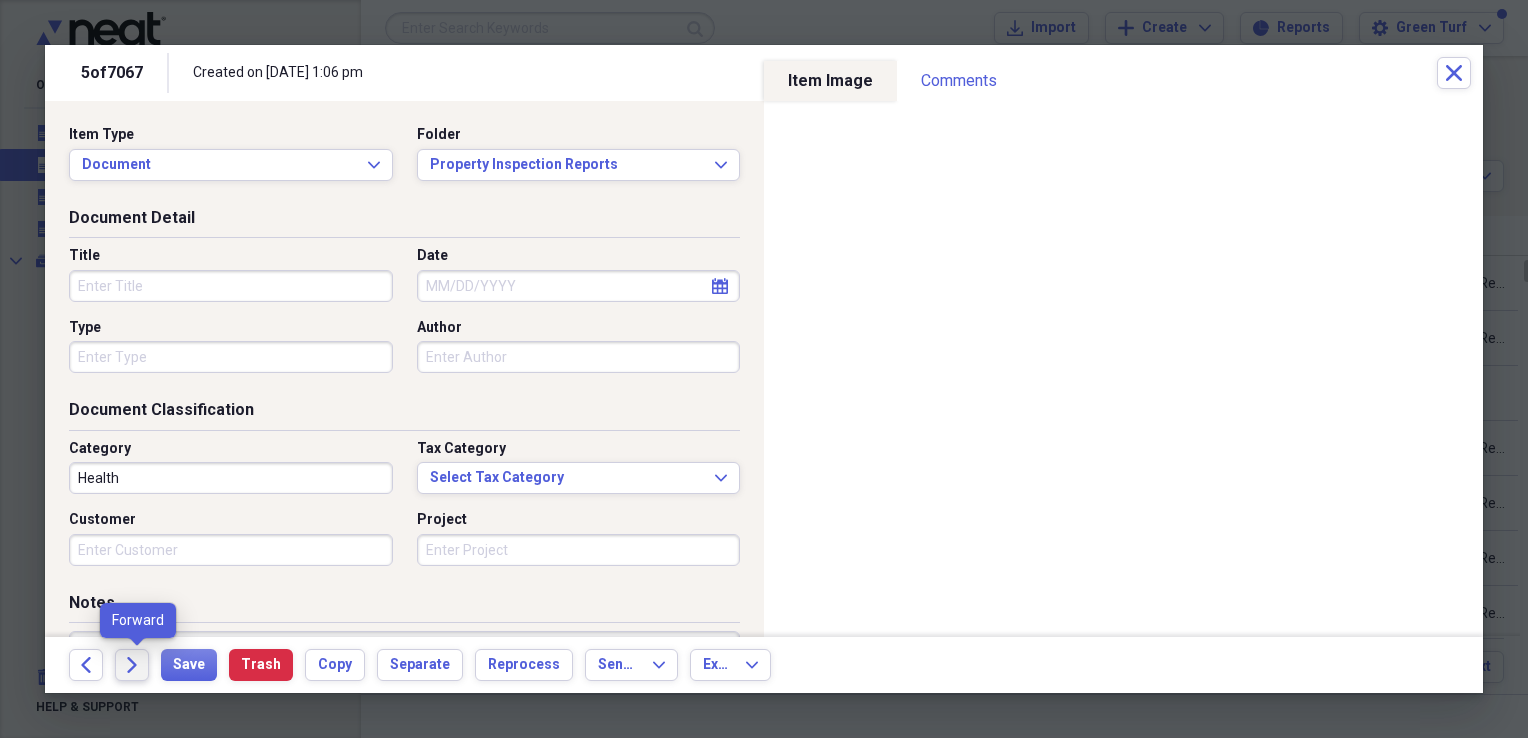 click on "Forward" 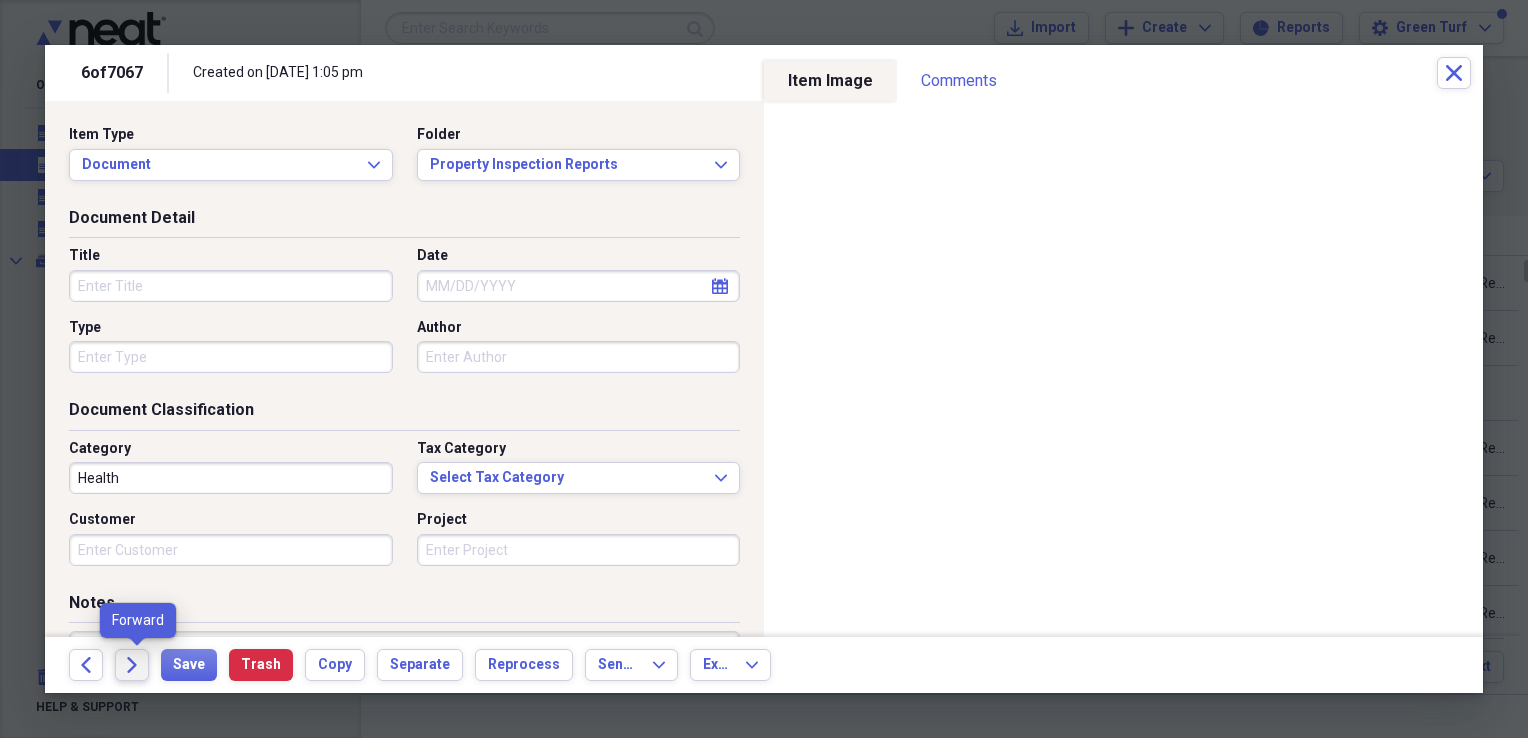 click on "Forward" 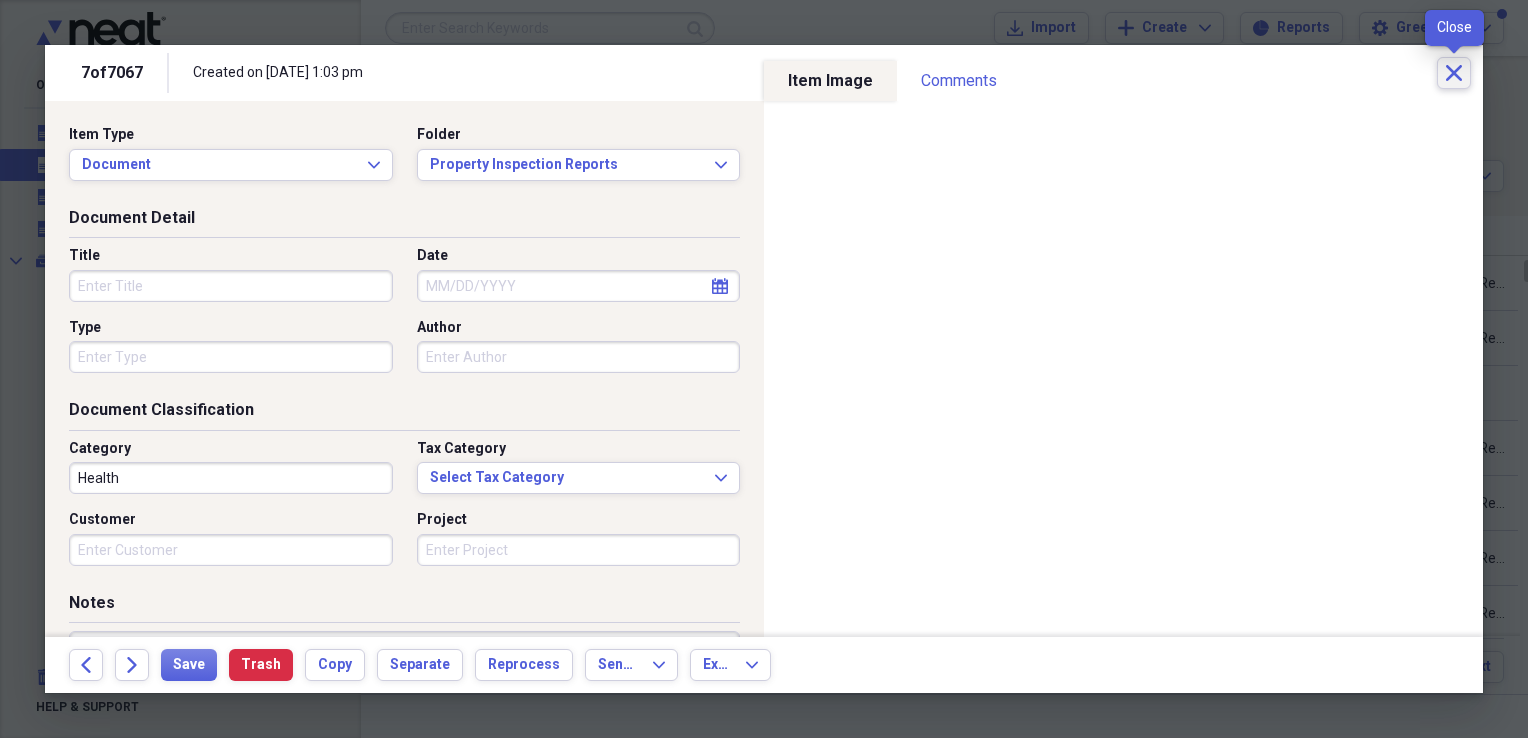 click 